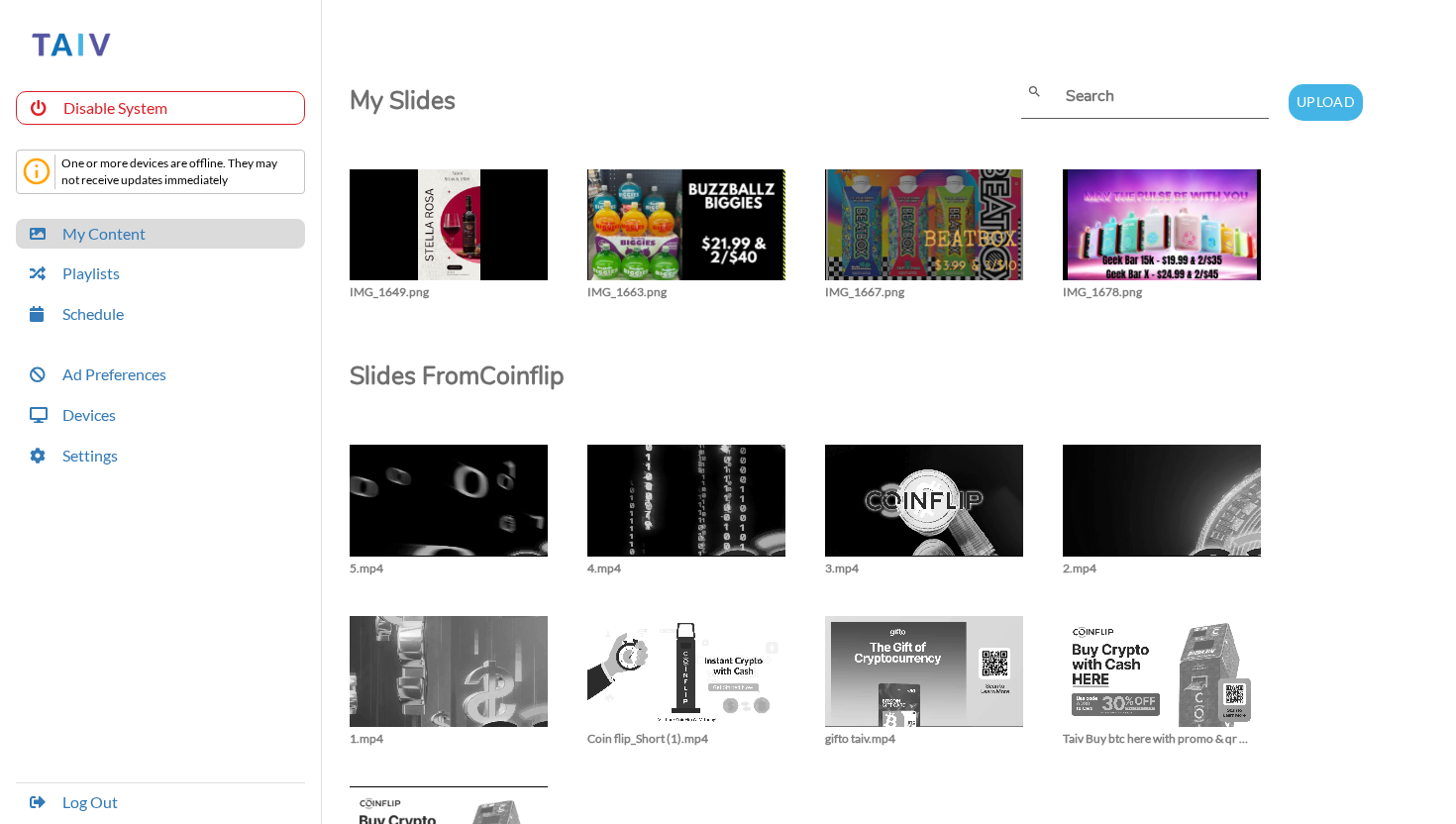 scroll, scrollTop: 0, scrollLeft: 0, axis: both 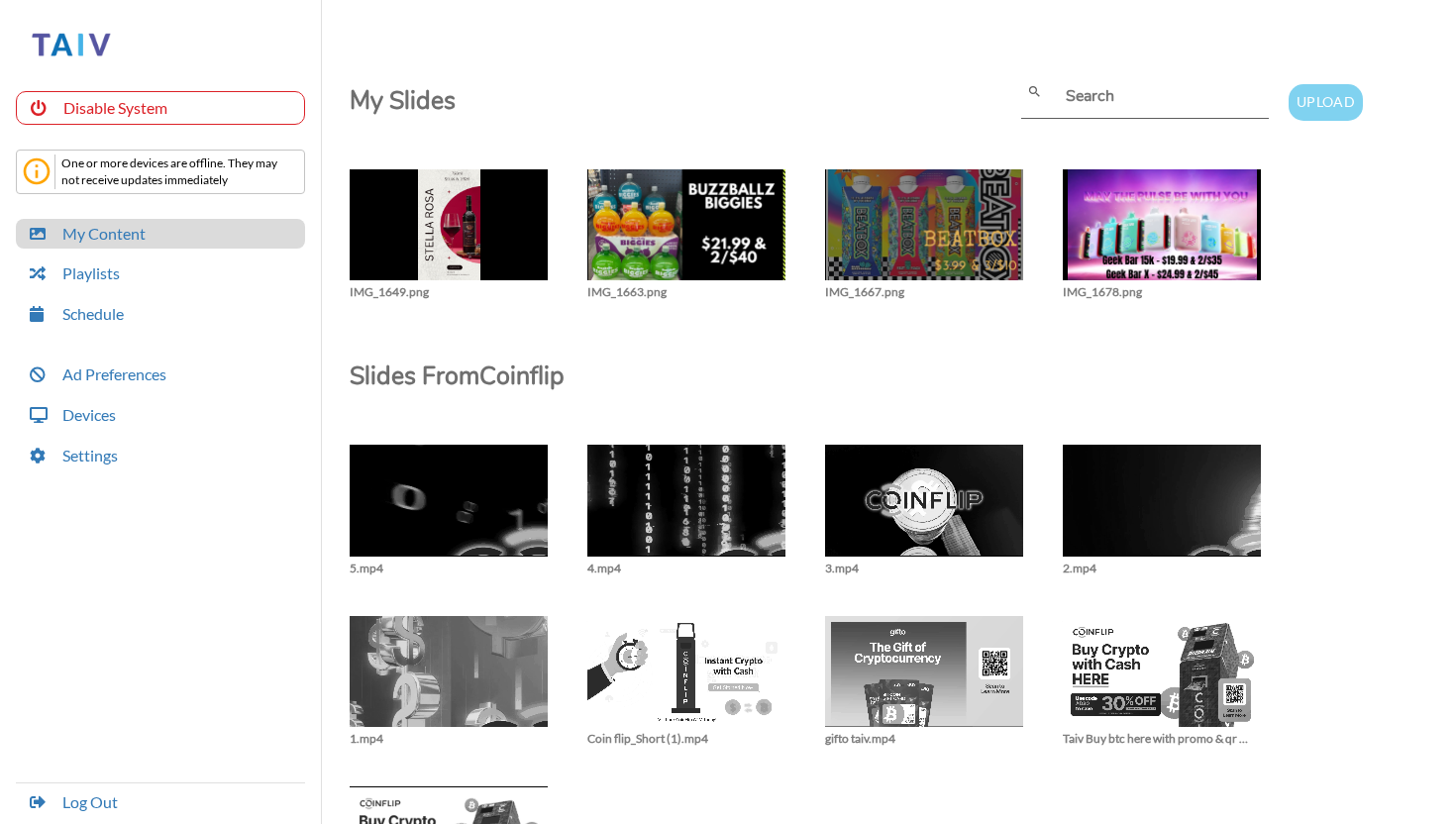 click on "Upload" at bounding box center [1325, 102] 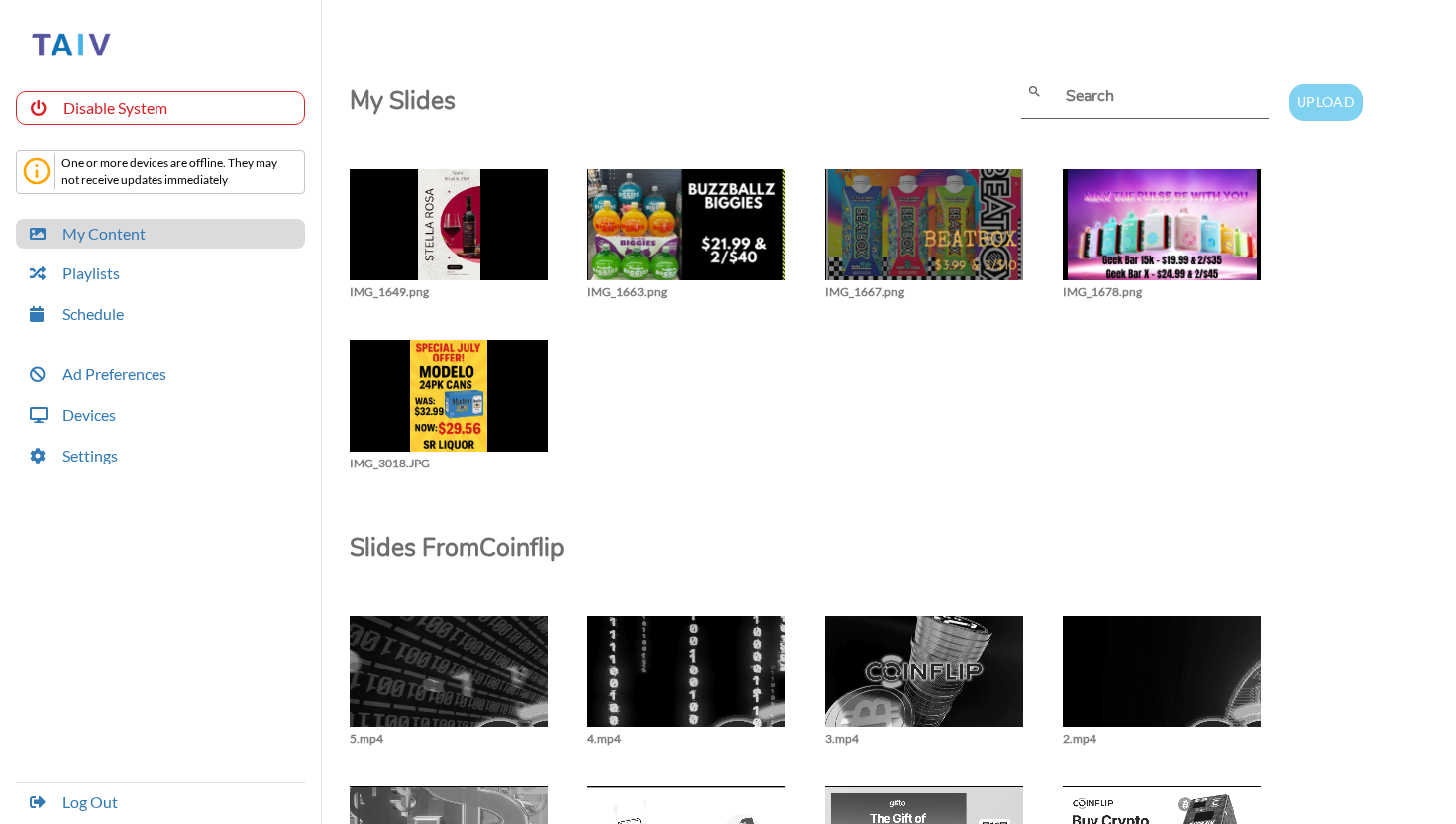 click on "Upload" at bounding box center [1325, 102] 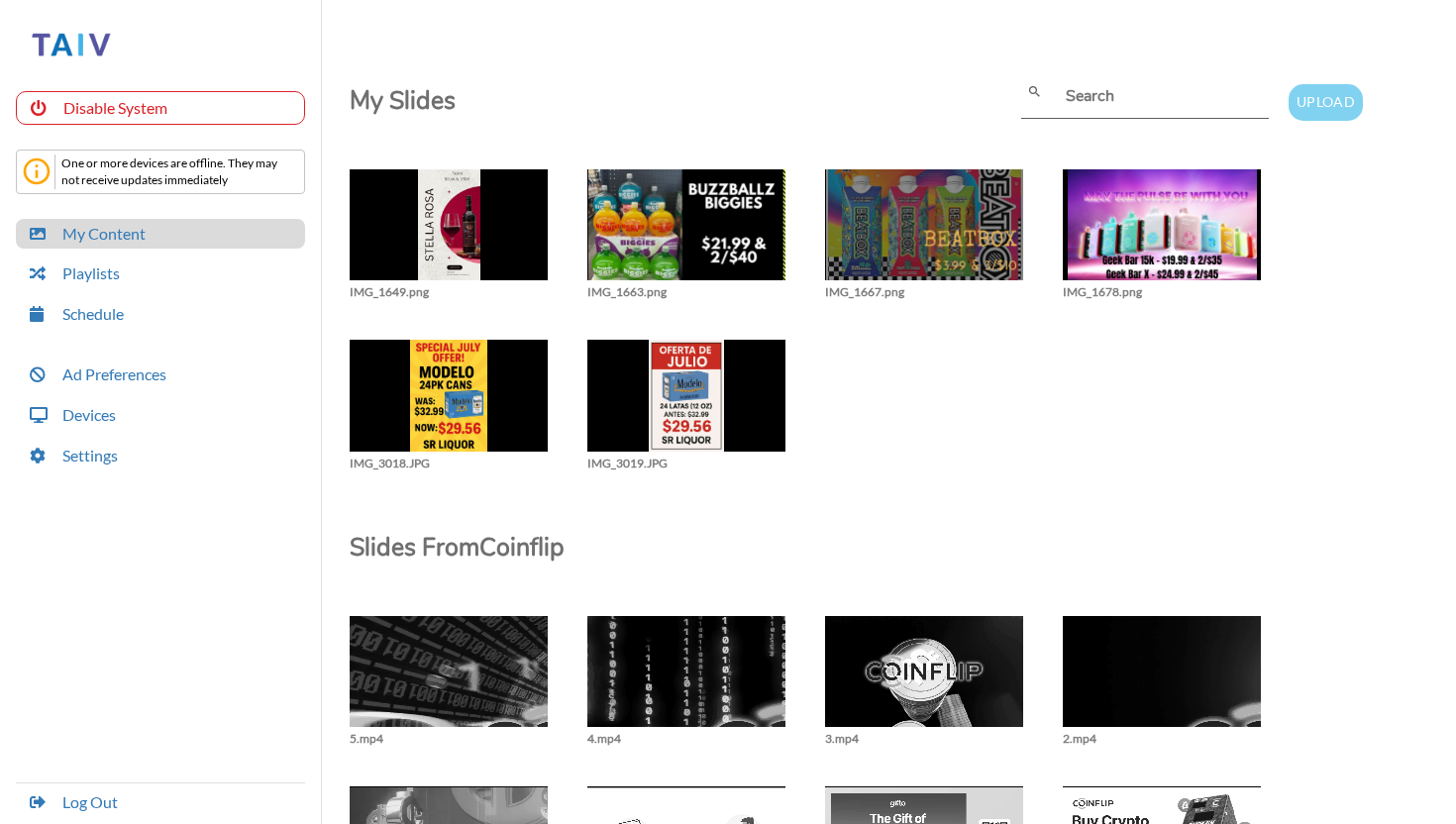 click on "Upload" at bounding box center [1325, 102] 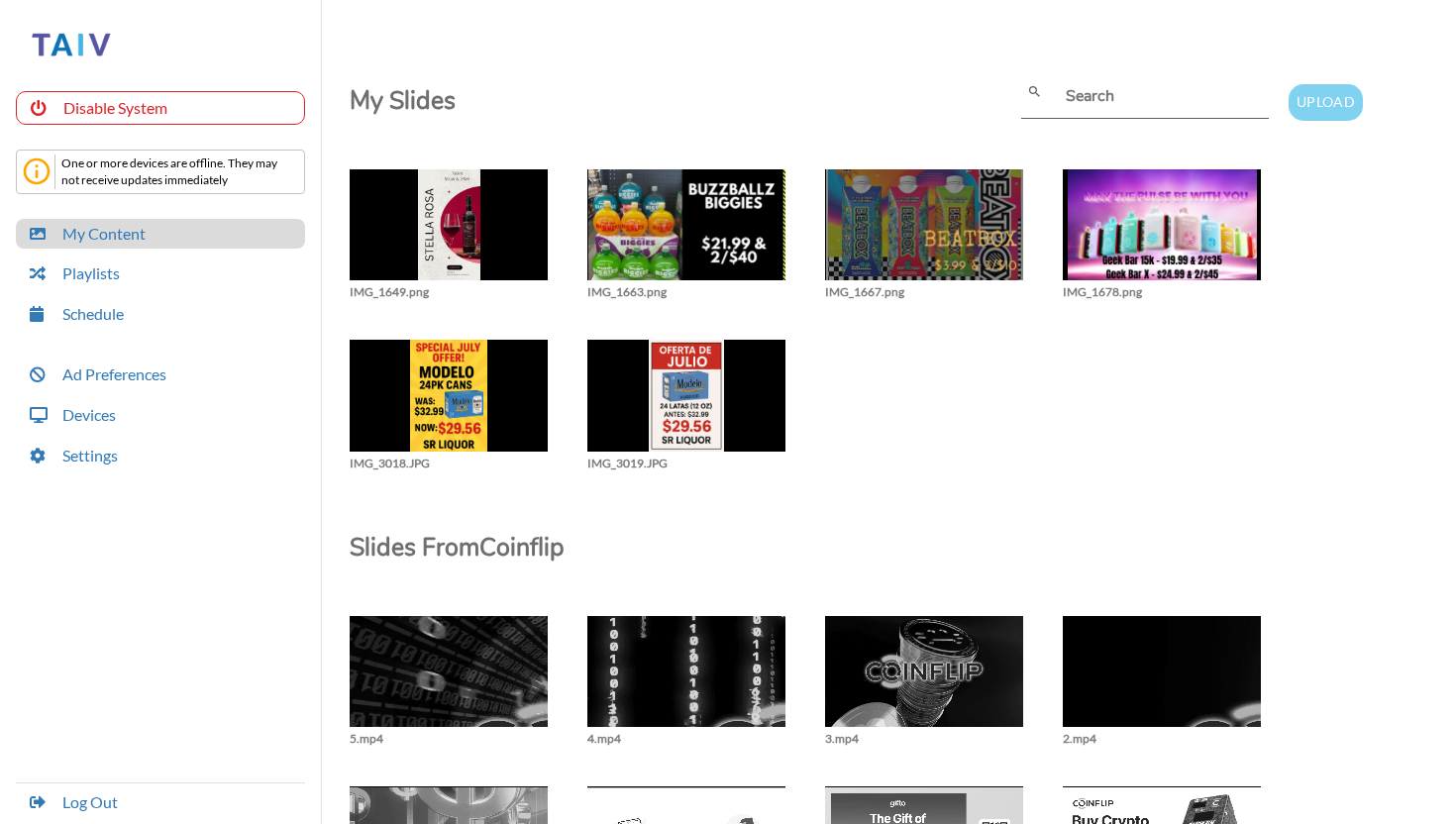 type on "C:\fakepath\IMG_3016.JPG" 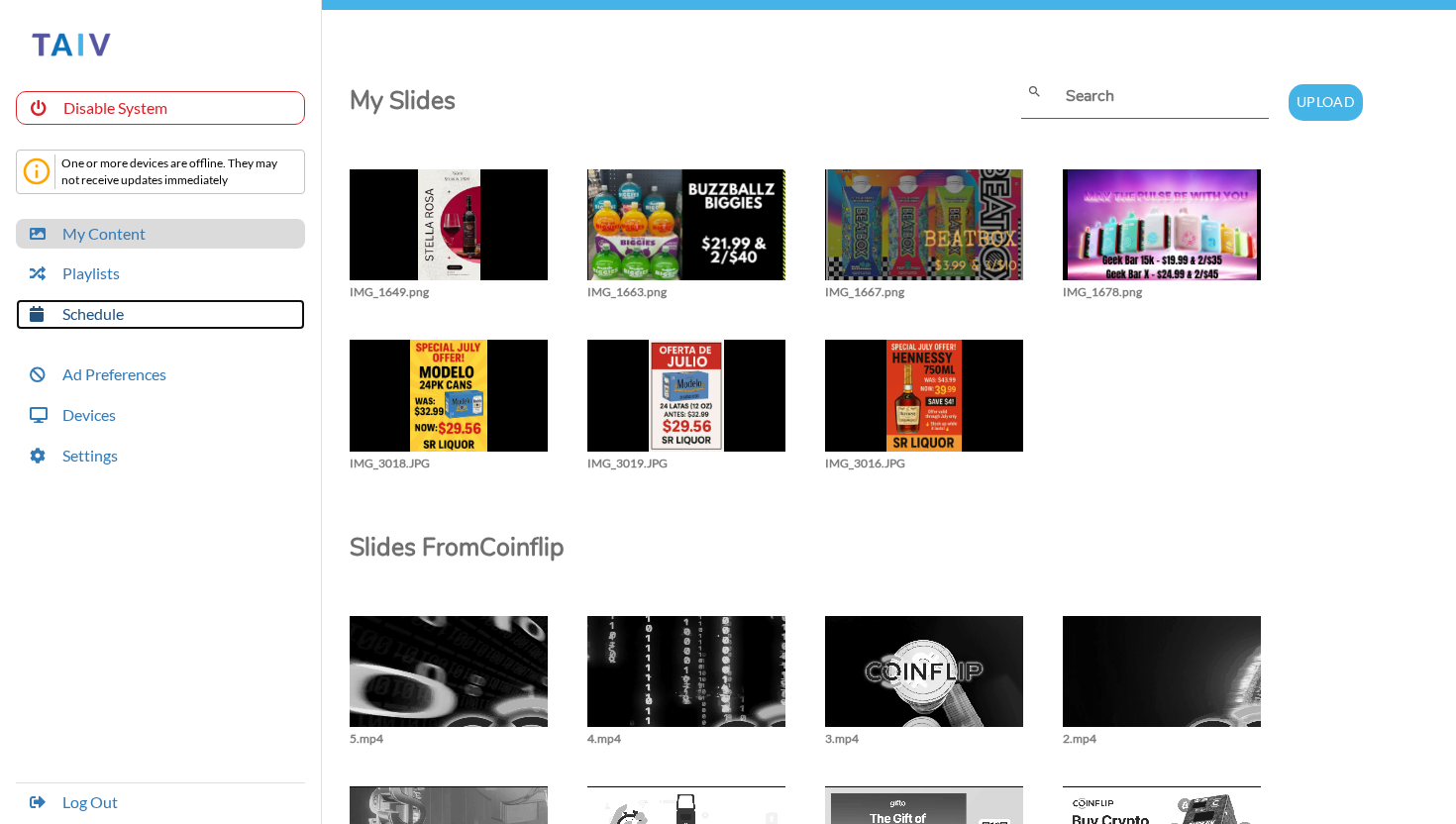 click on "Schedule" at bounding box center (160, 314) 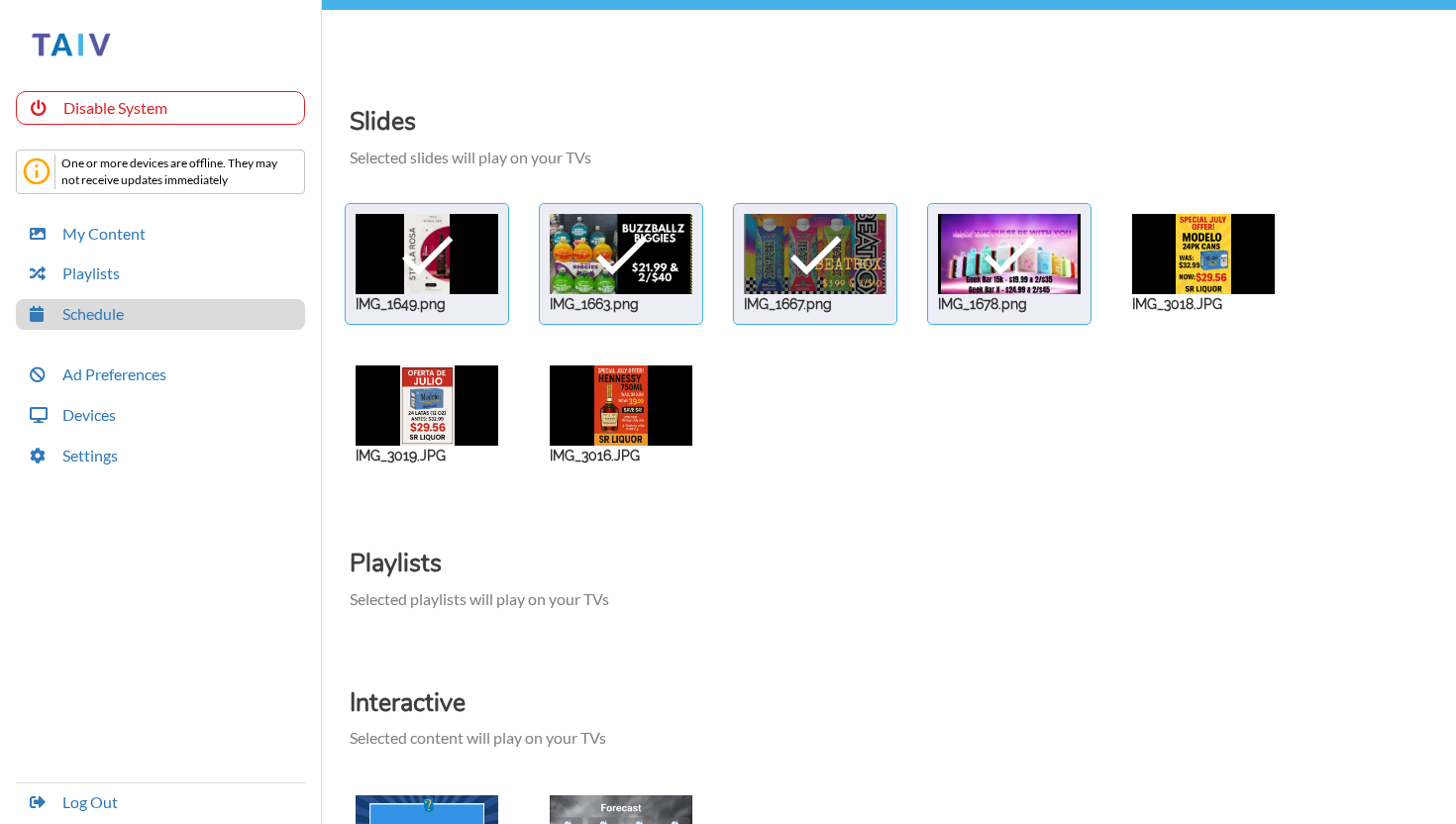 click at bounding box center [427, 254] 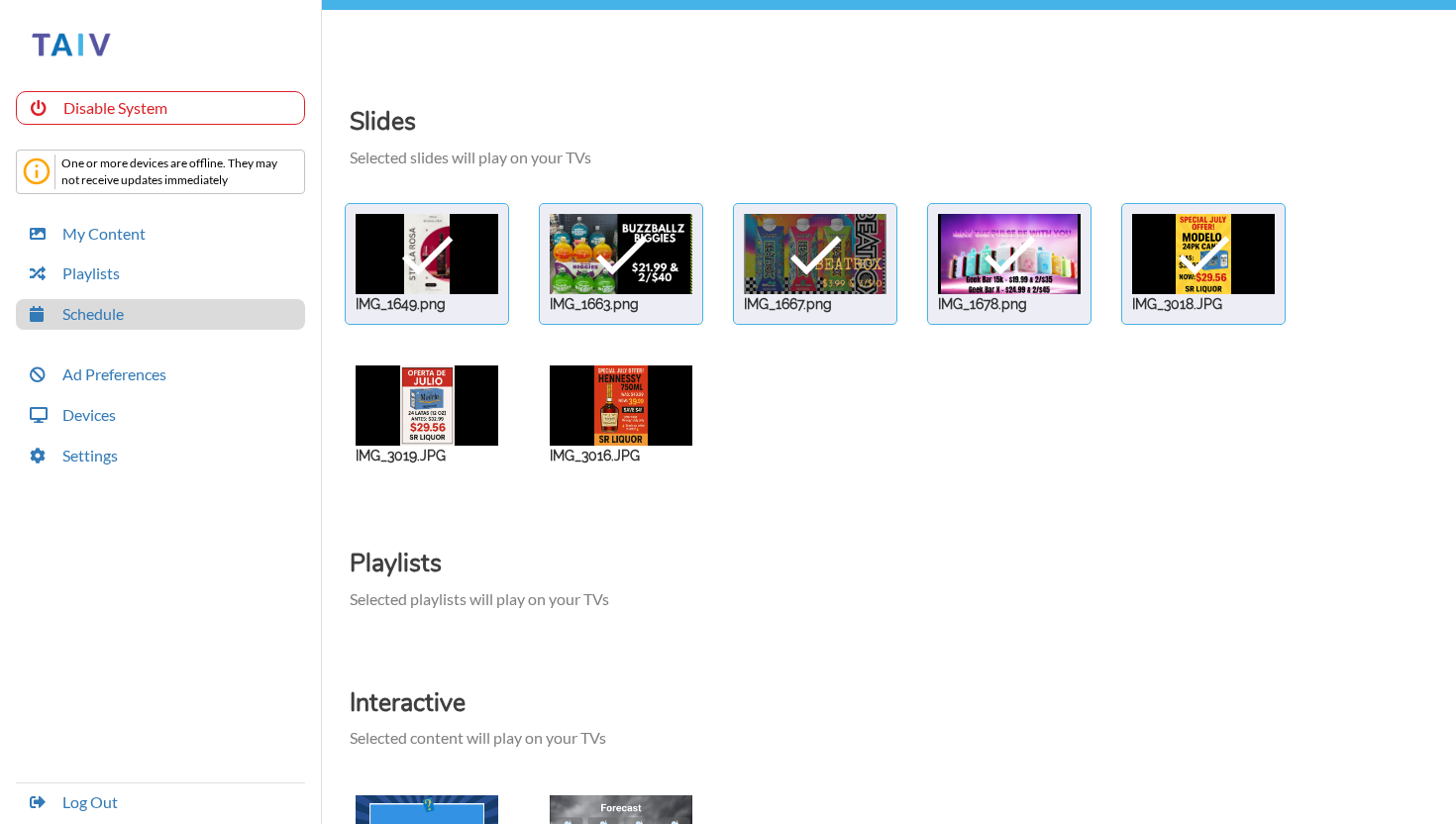 click at bounding box center (427, 254) 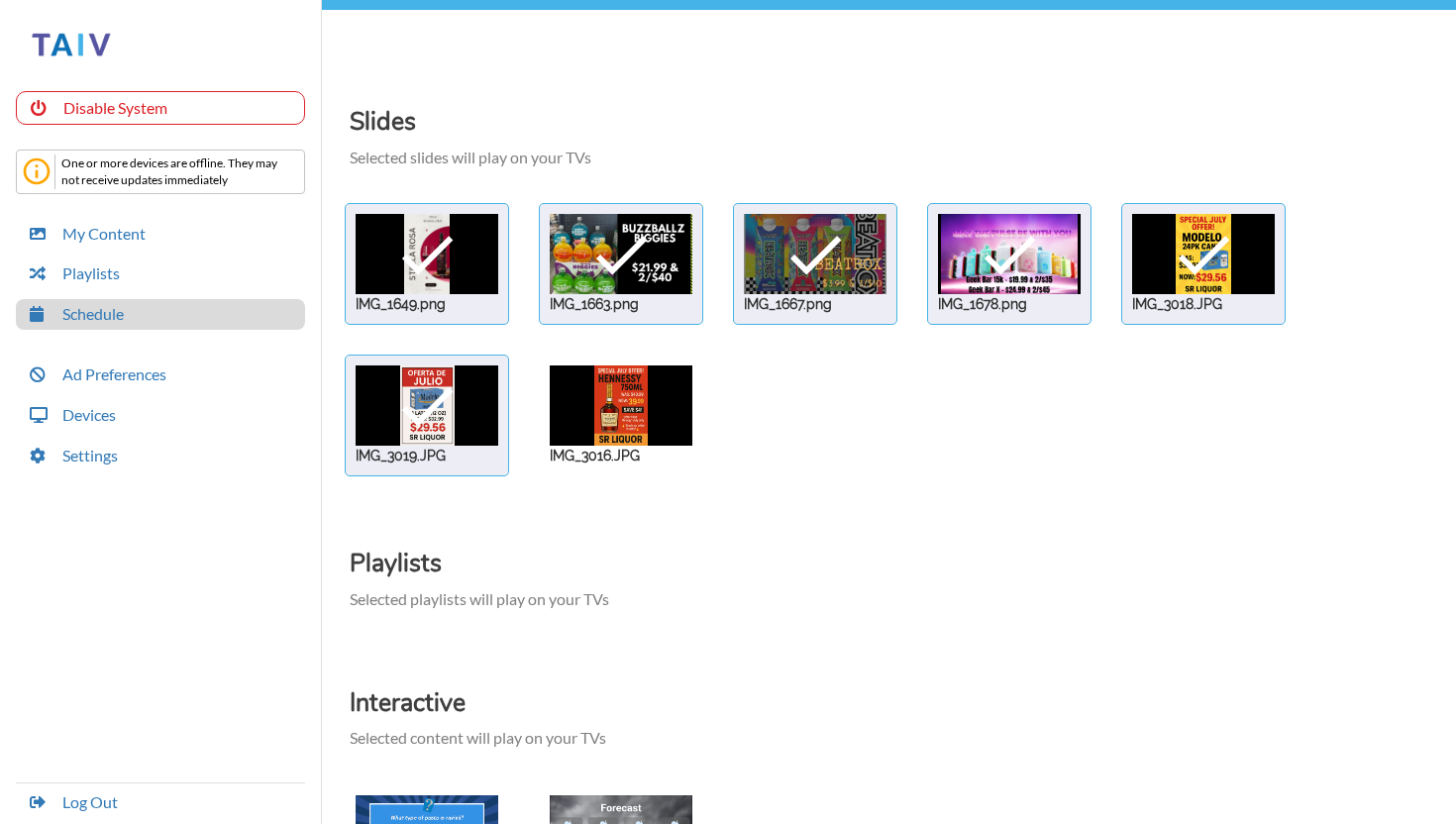 click at bounding box center (427, 254) 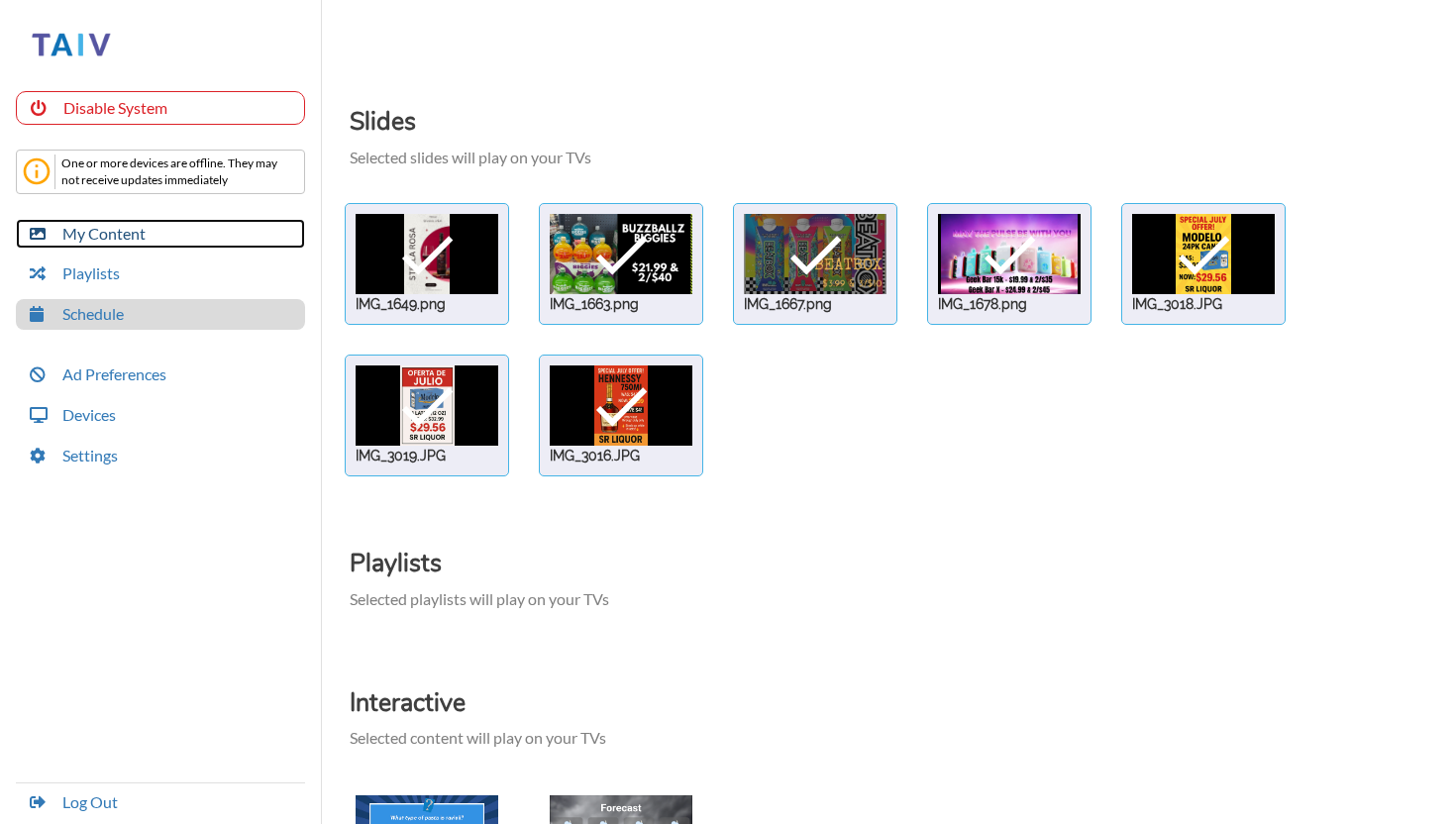 click on "My Content" at bounding box center (160, 234) 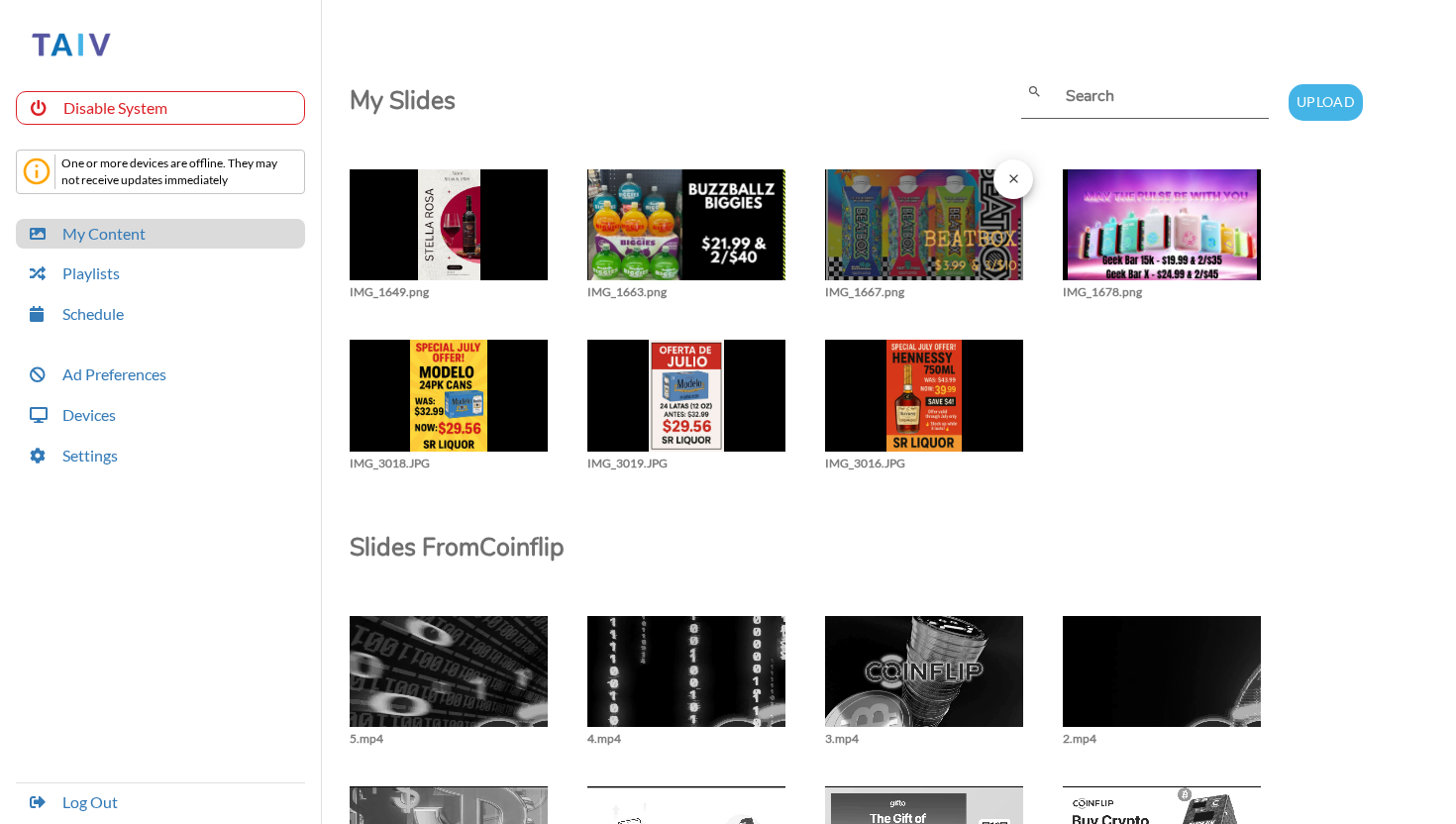 click on "close" at bounding box center [1013, 178] 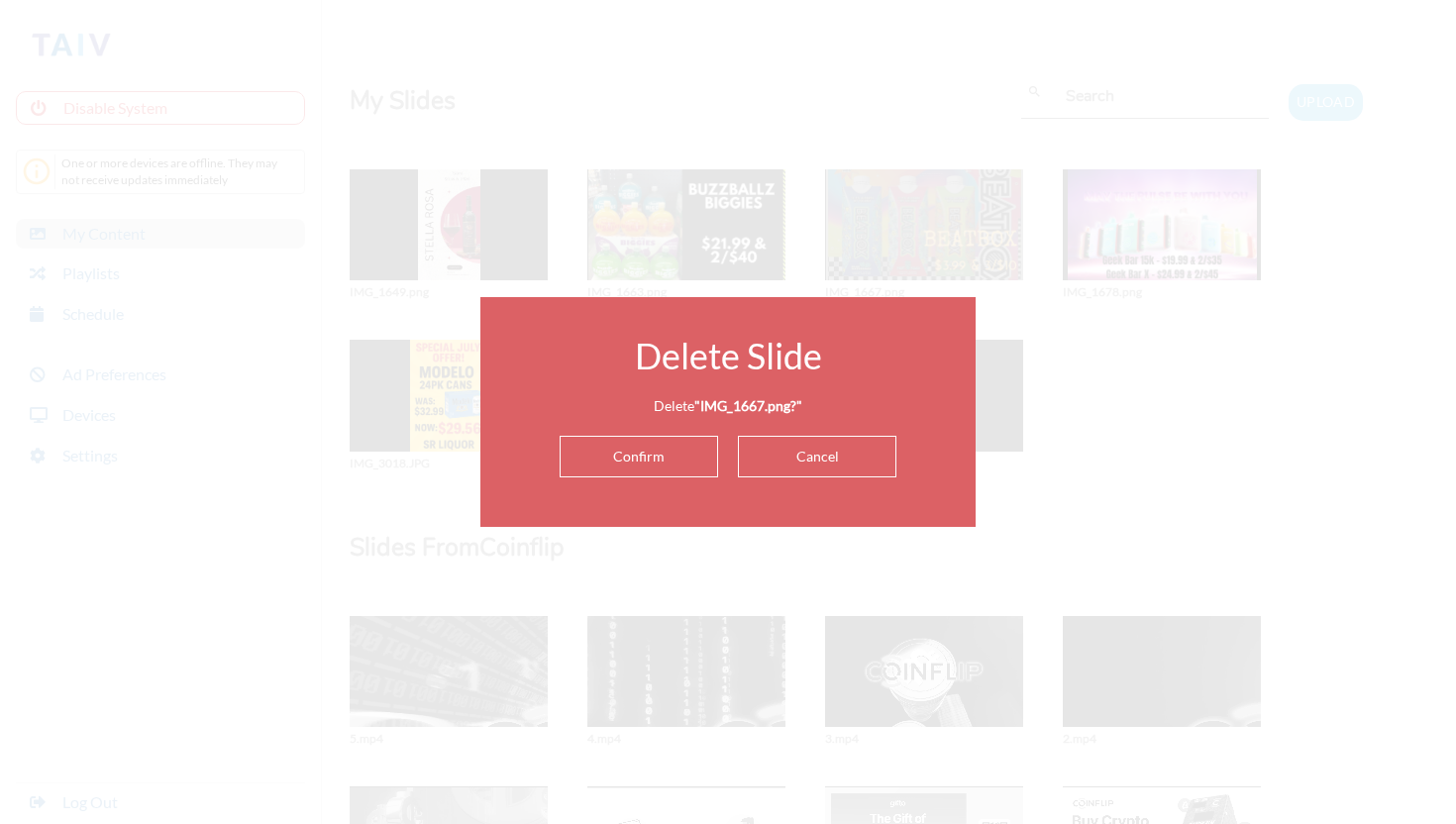 click on "Confirm" at bounding box center (639, 457) 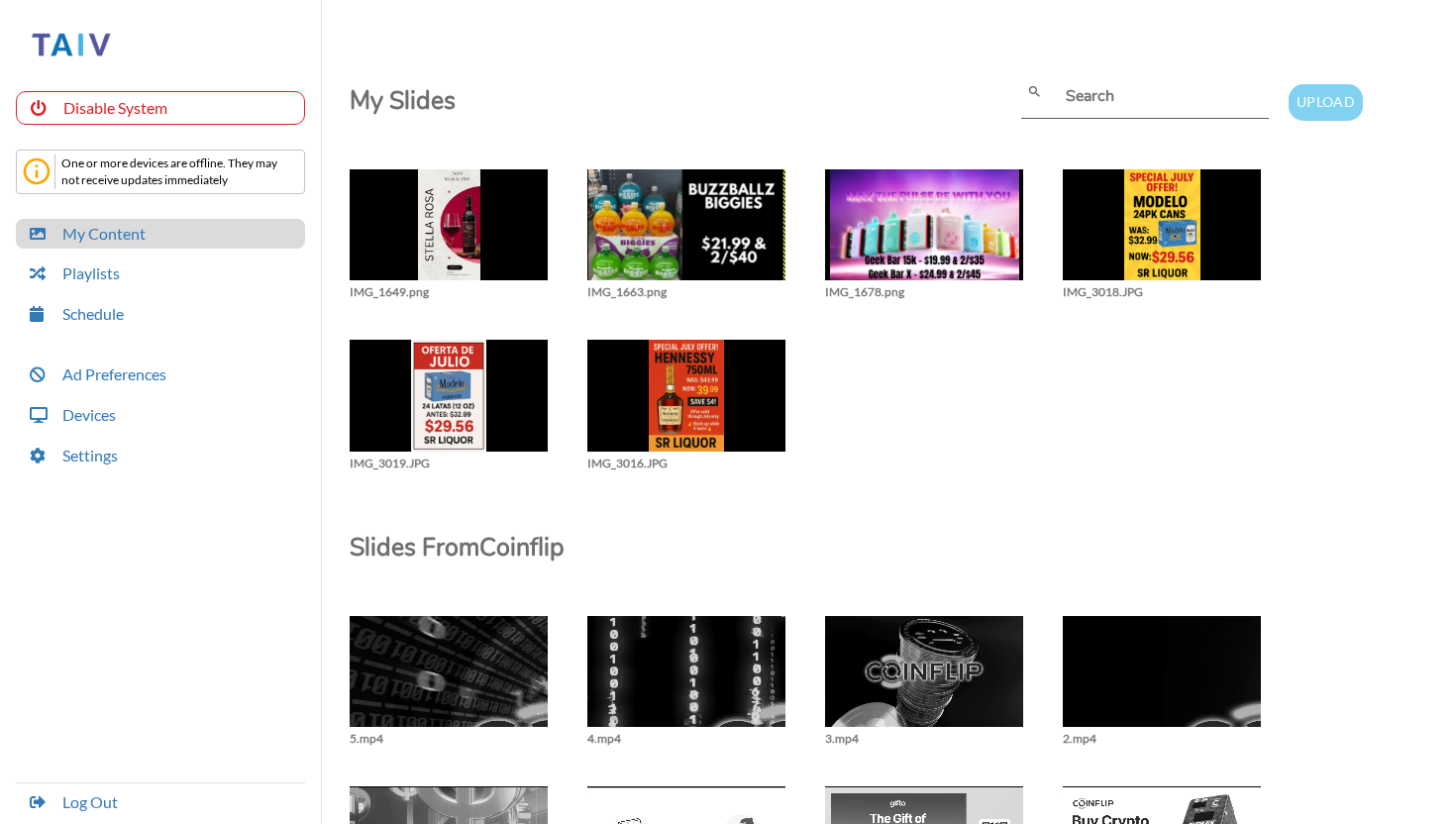 click on "Upload" at bounding box center [1325, 102] 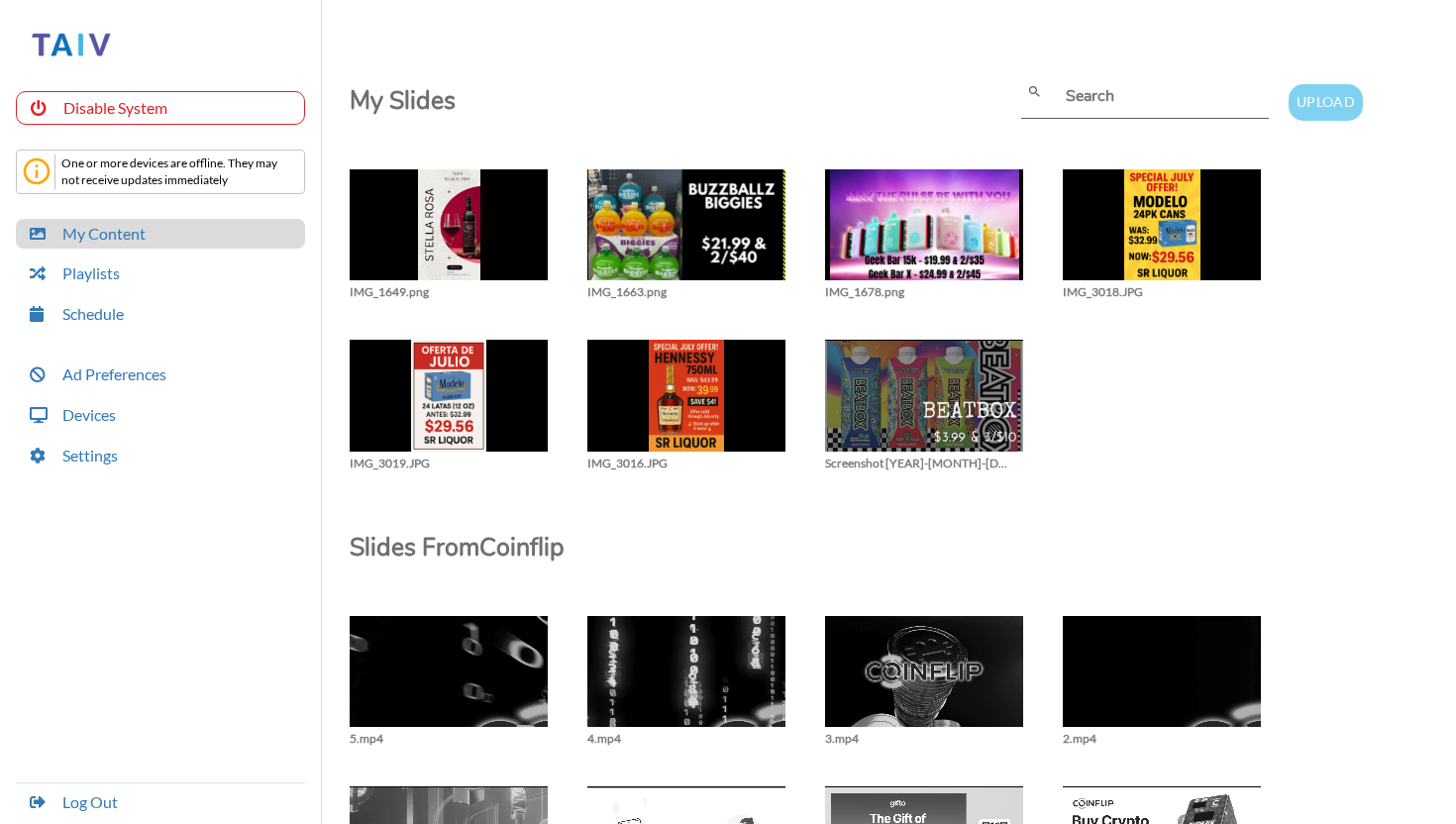 click on "Upload" at bounding box center [1325, 102] 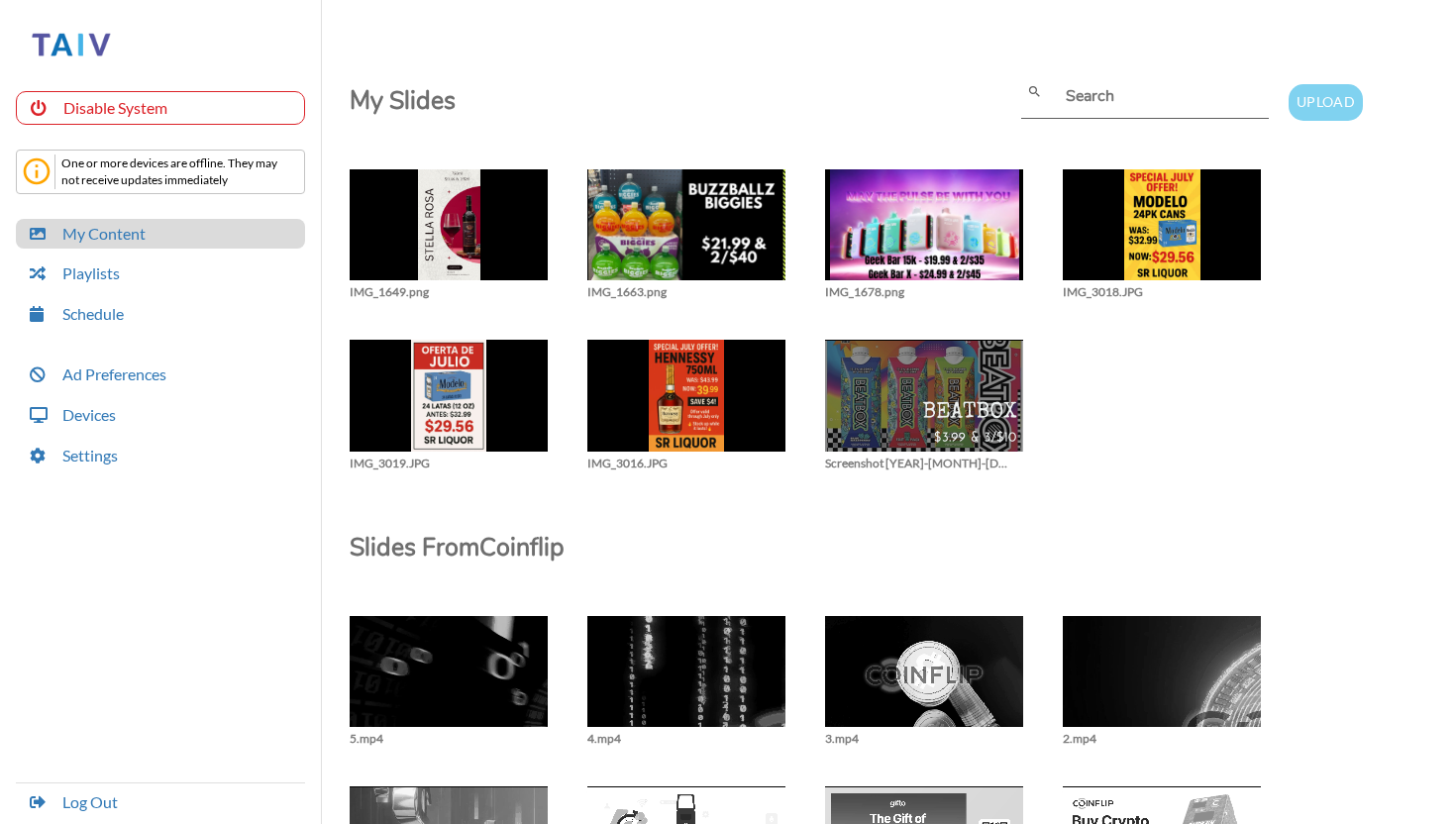 type on "C:\fakepath\Screenshot [YEAR]-[MONTH]-[DAY] at [HOUR].[MINUTE].[MINUTE].png" 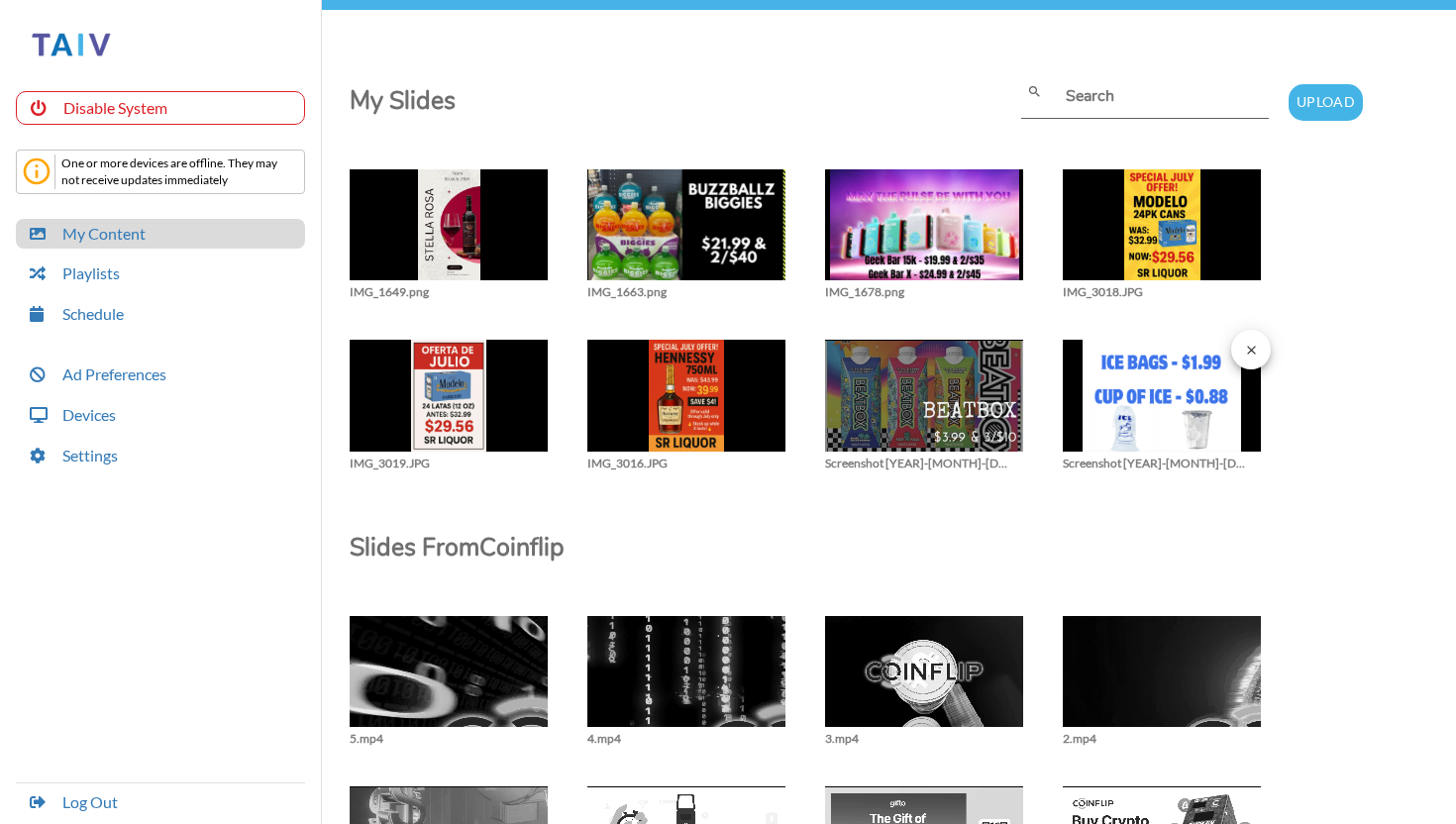 click at bounding box center (449, 235) 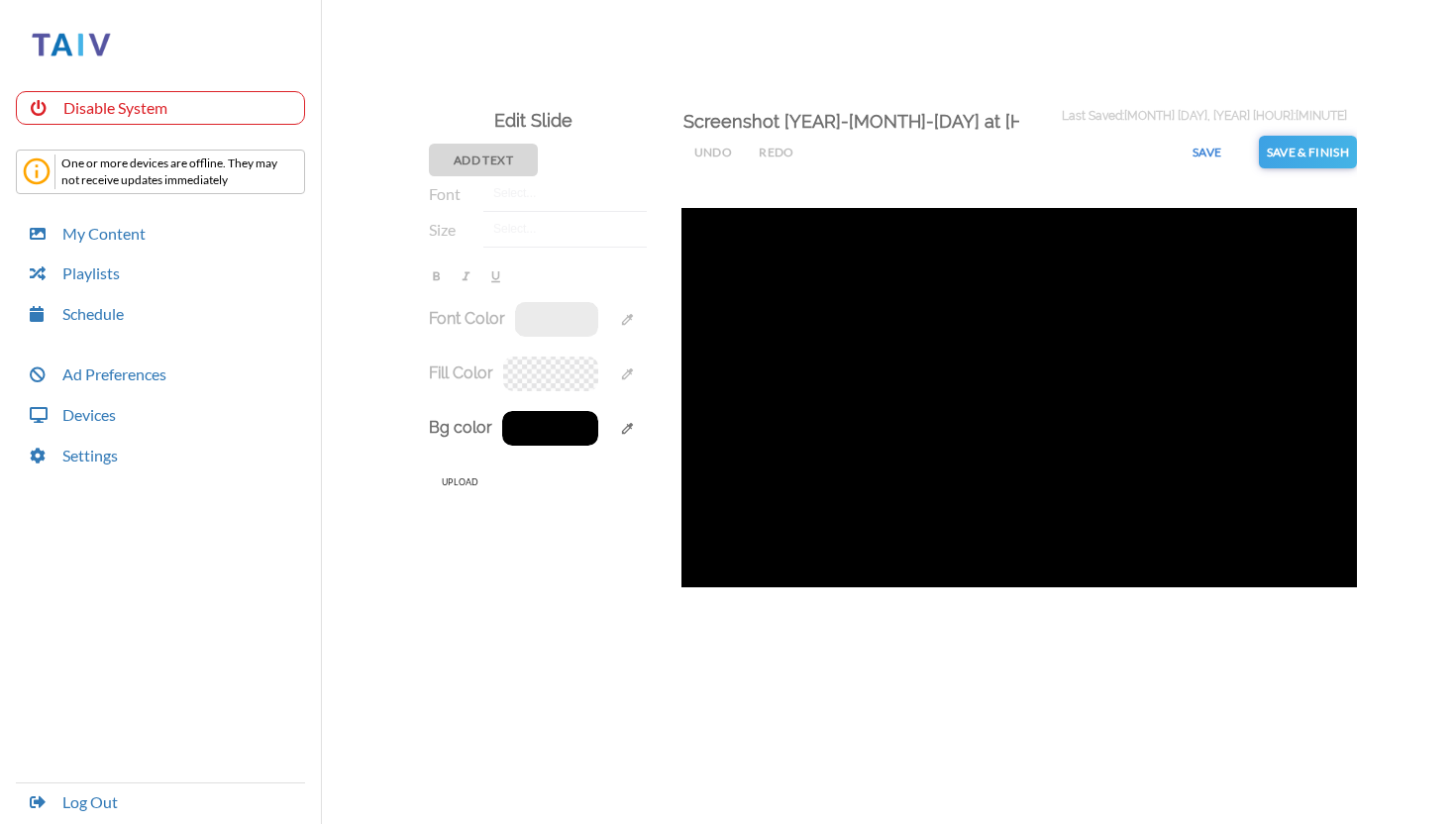click at bounding box center (1019, 398) 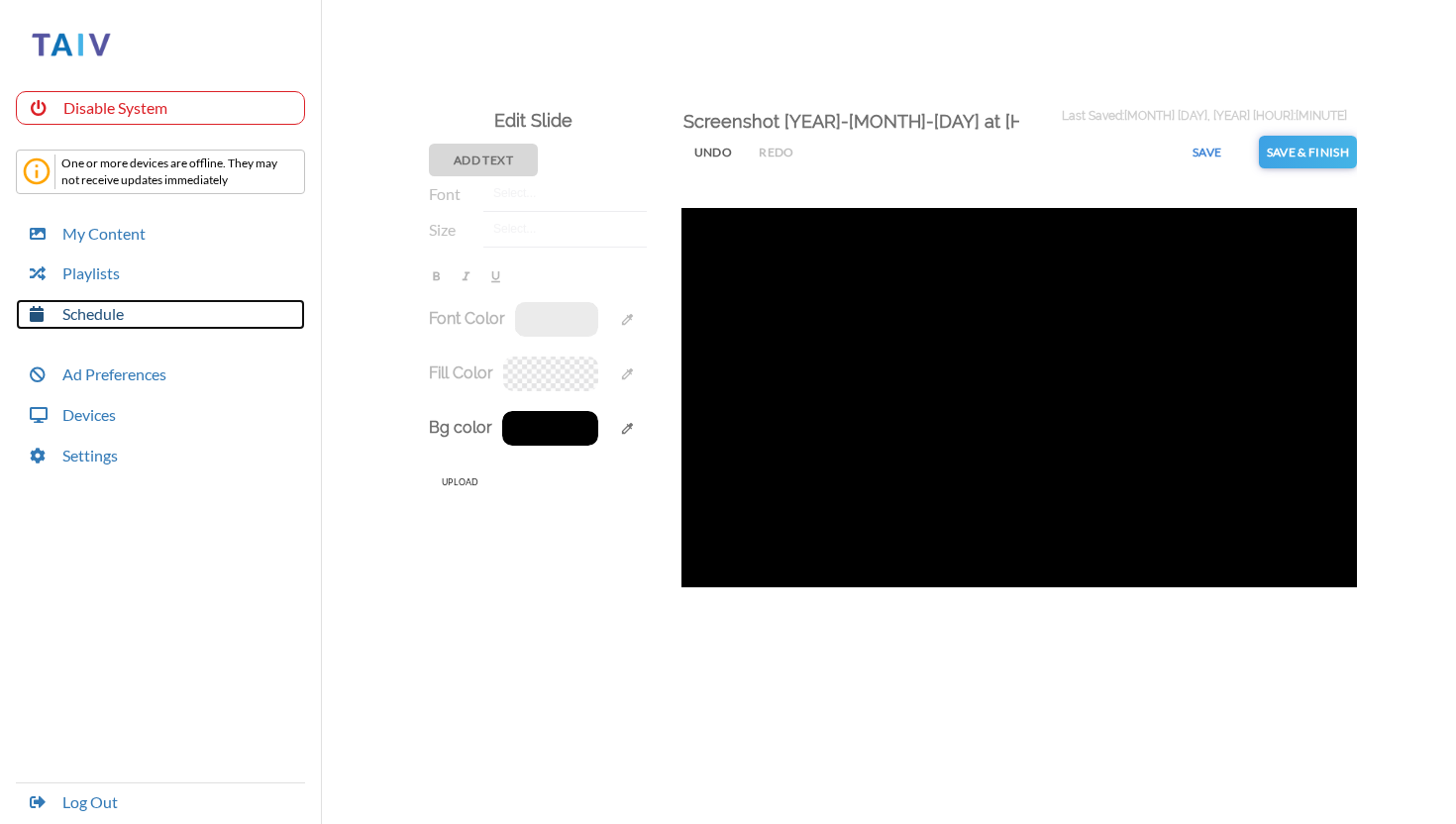 click on "Schedule" at bounding box center [160, 314] 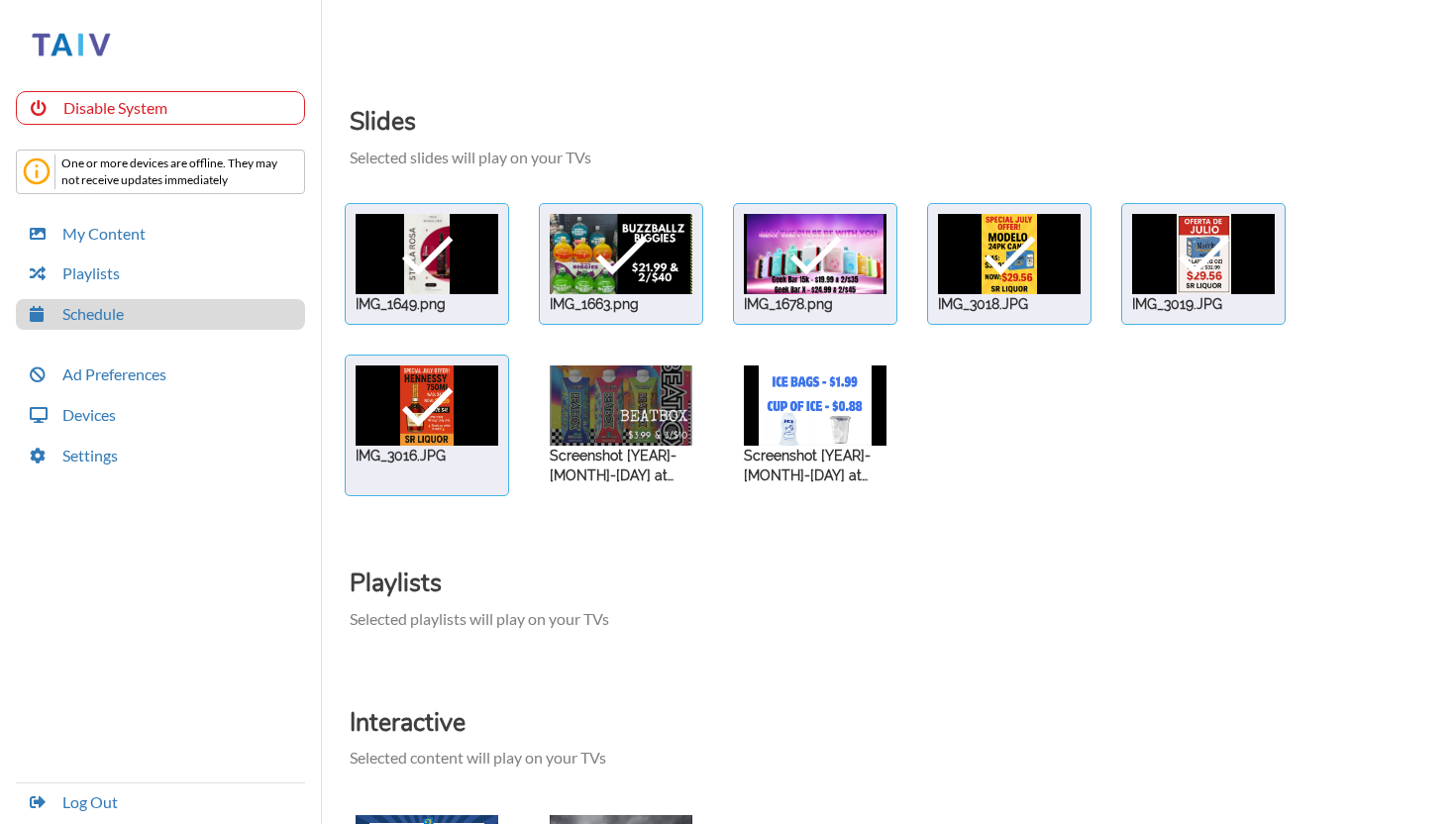 click at bounding box center (427, 254) 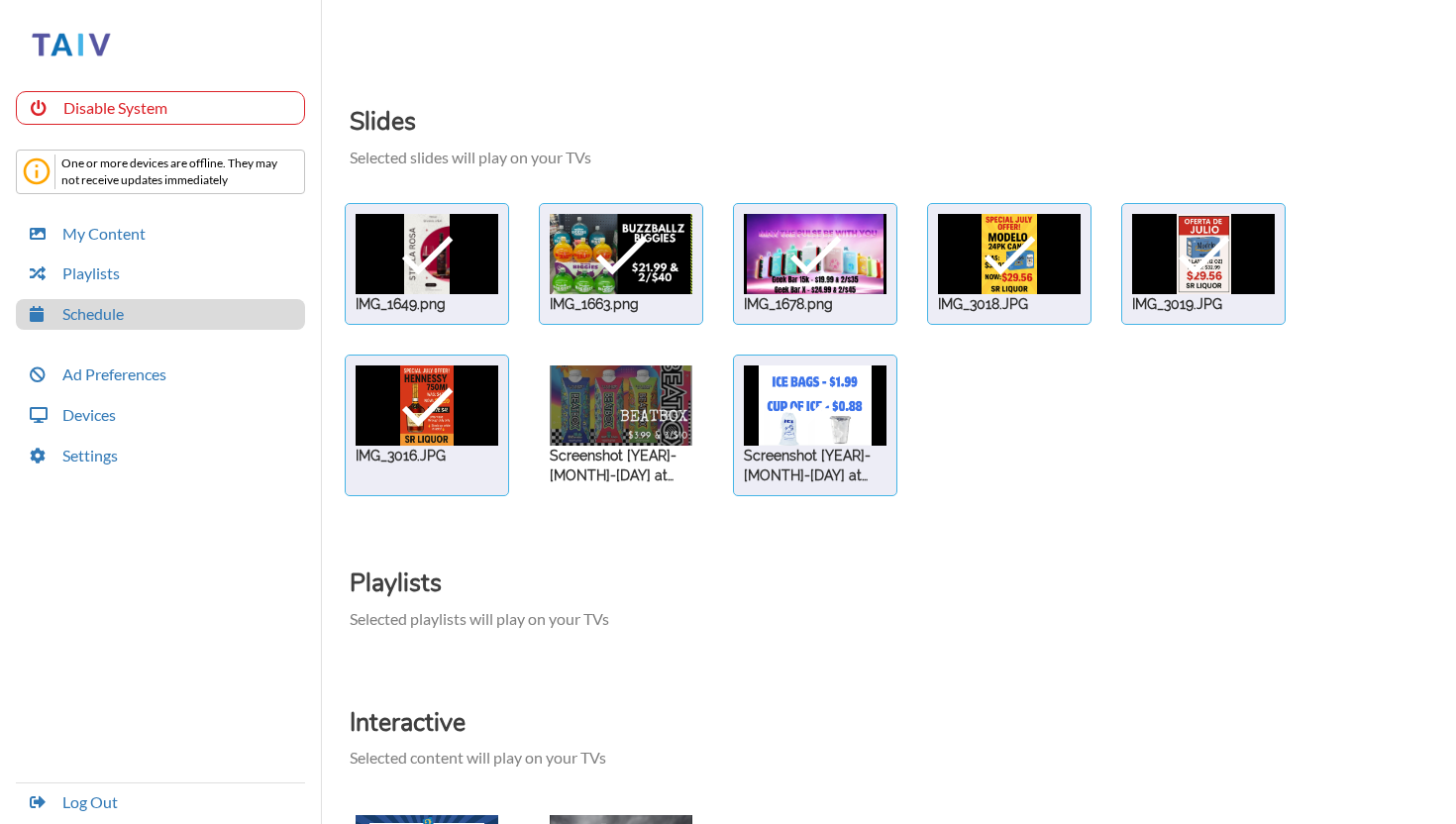 click at bounding box center (427, 254) 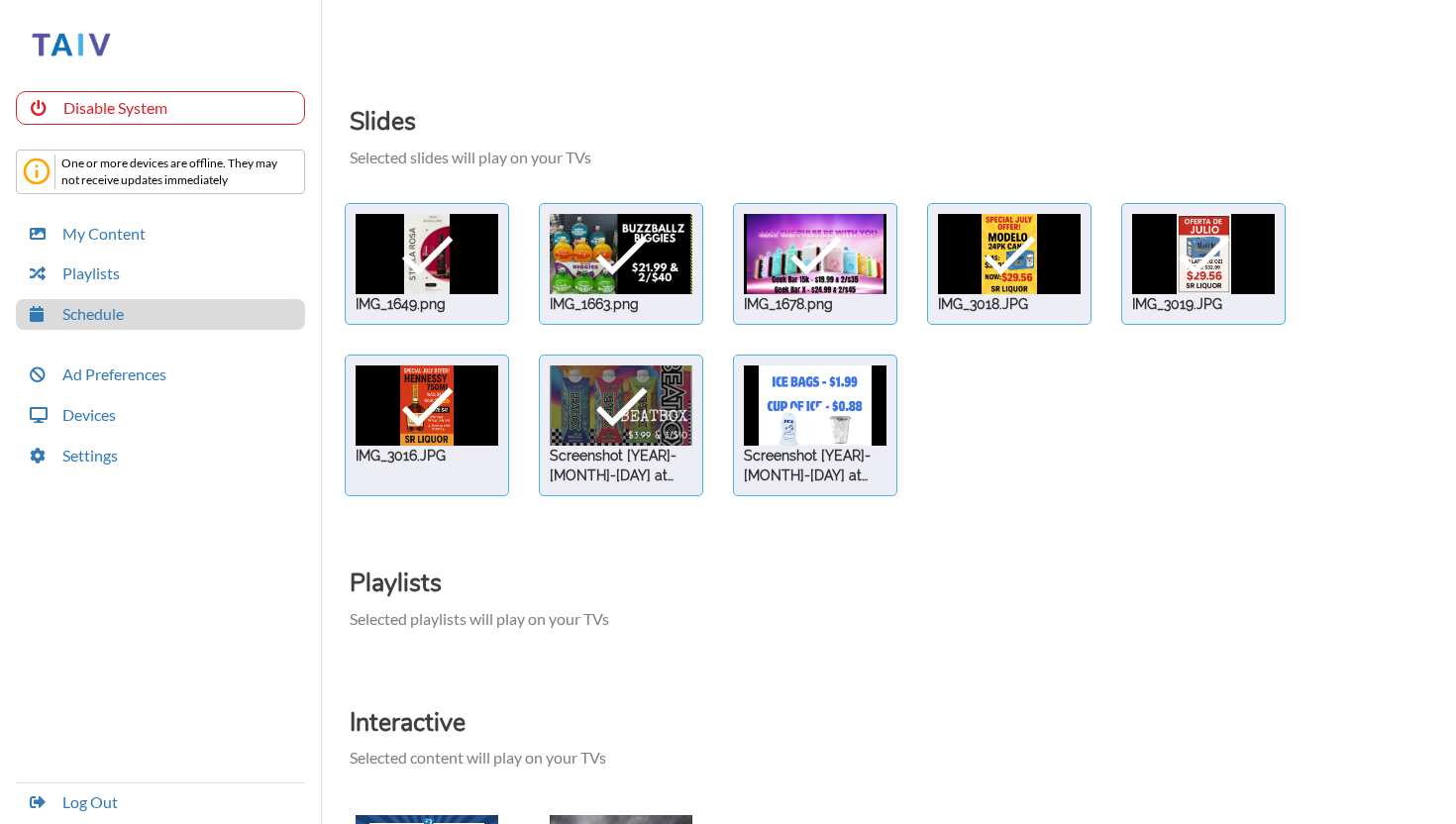 click on "My Content Playlists Schedule" at bounding box center [160, 274] 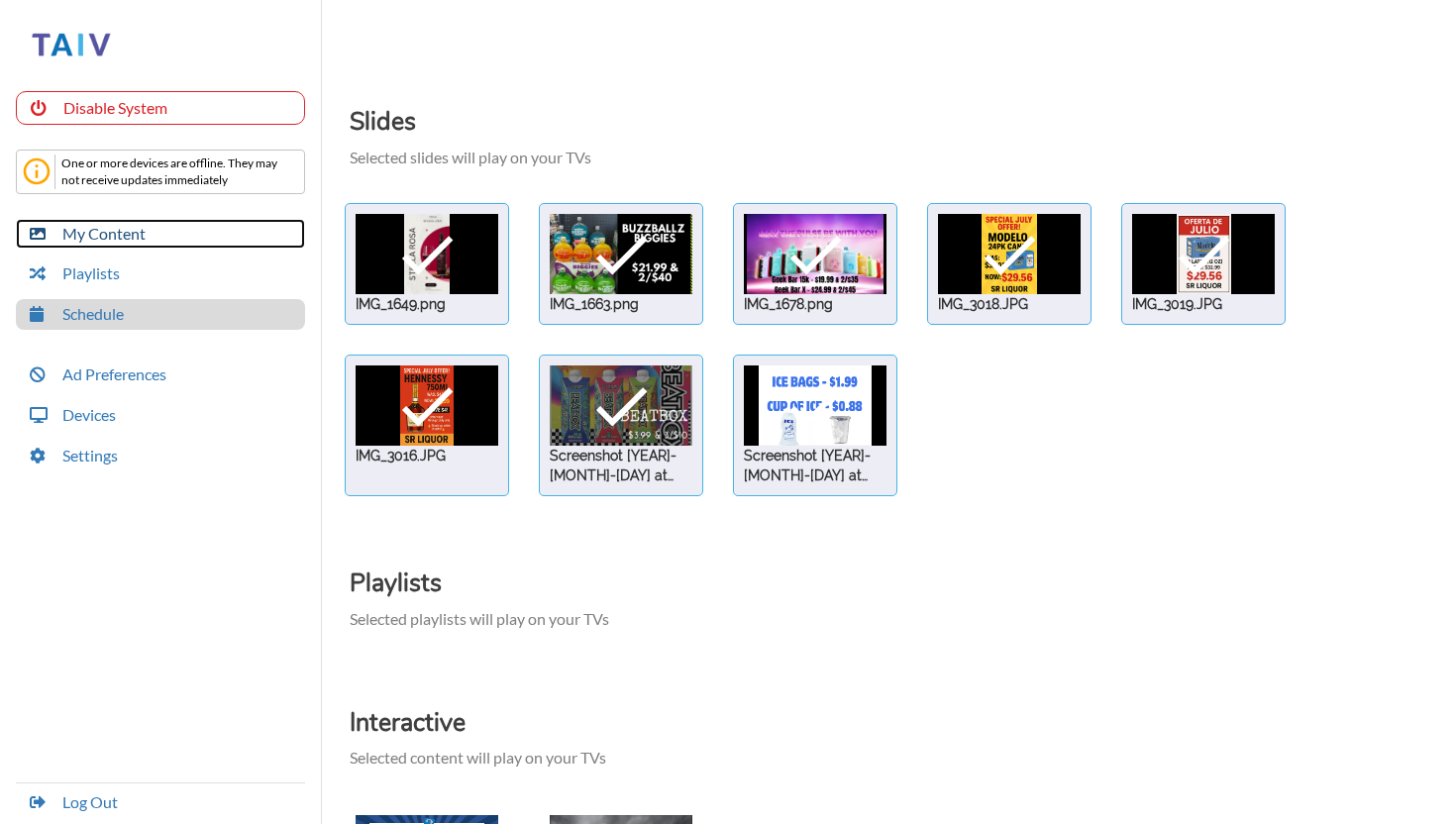 click on "My Content" at bounding box center [160, 234] 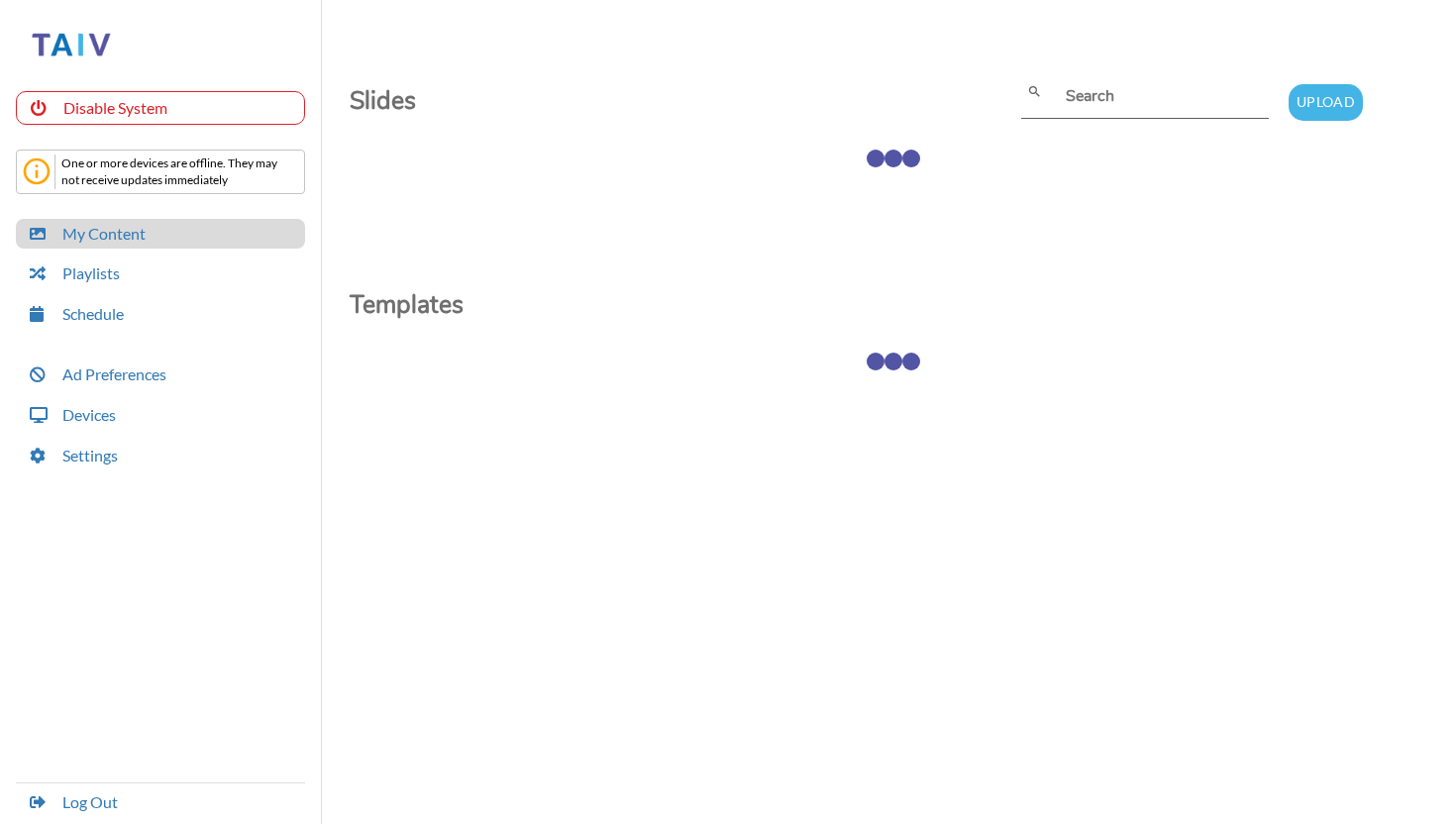 scroll, scrollTop: 0, scrollLeft: 0, axis: both 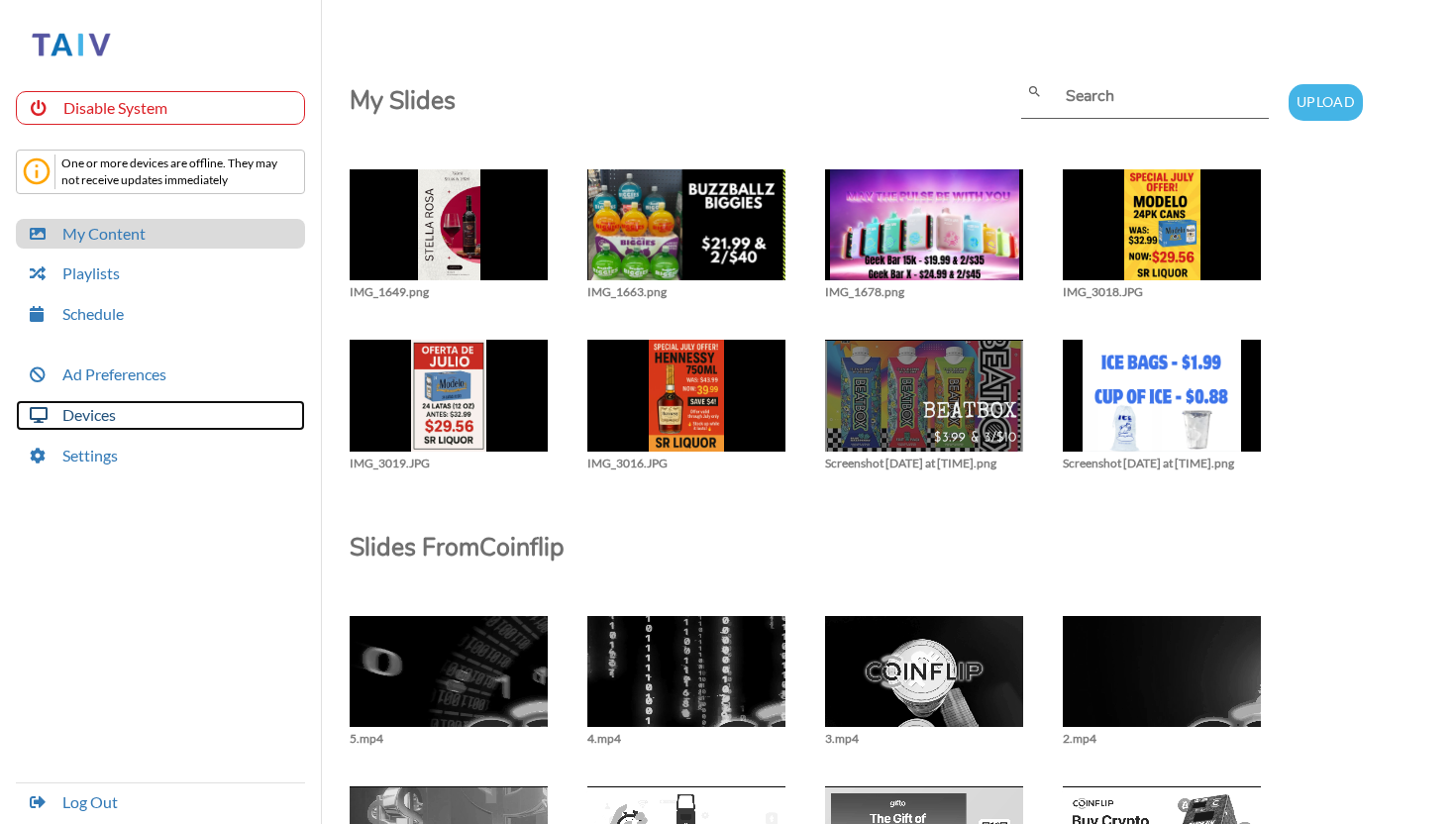 click on "Devices" at bounding box center (160, 415) 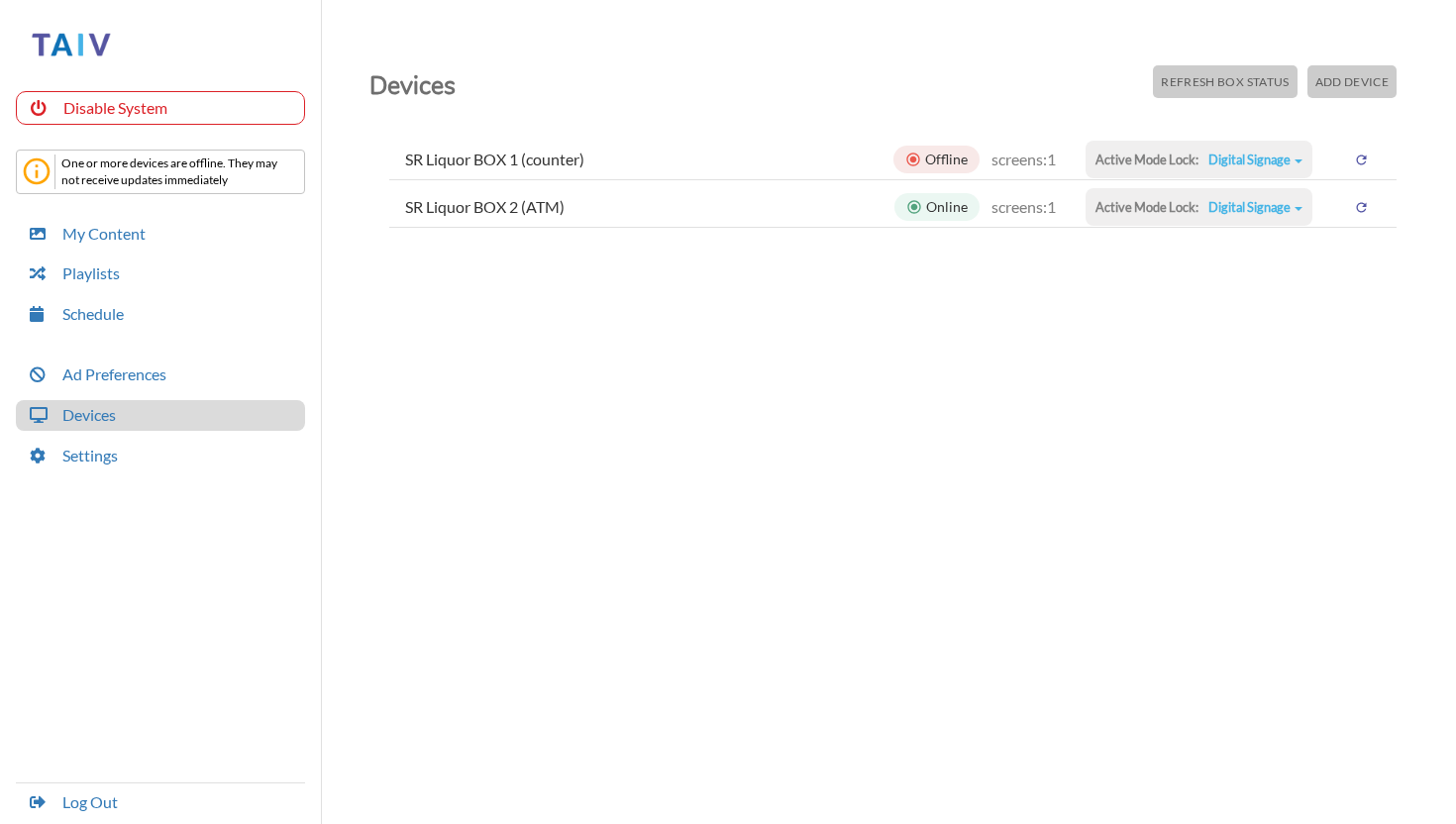 click on "SR Liquor BOX 1 (counter) Offline screens:  1 Active Mode Lock:  Digital Signage   Default Digital Signage" at bounding box center (892, 159) 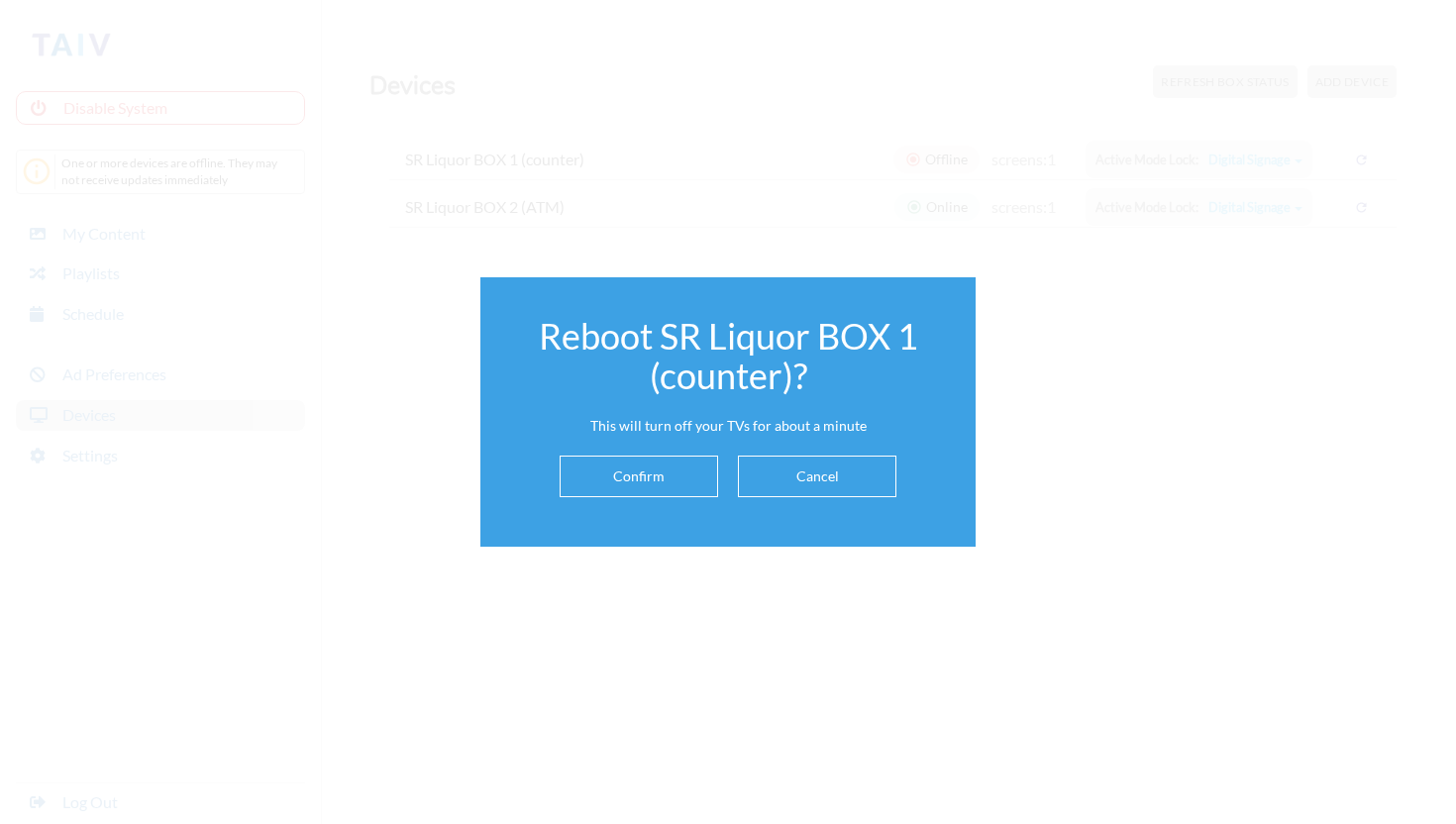 click on "Confirm" at bounding box center (639, 476) 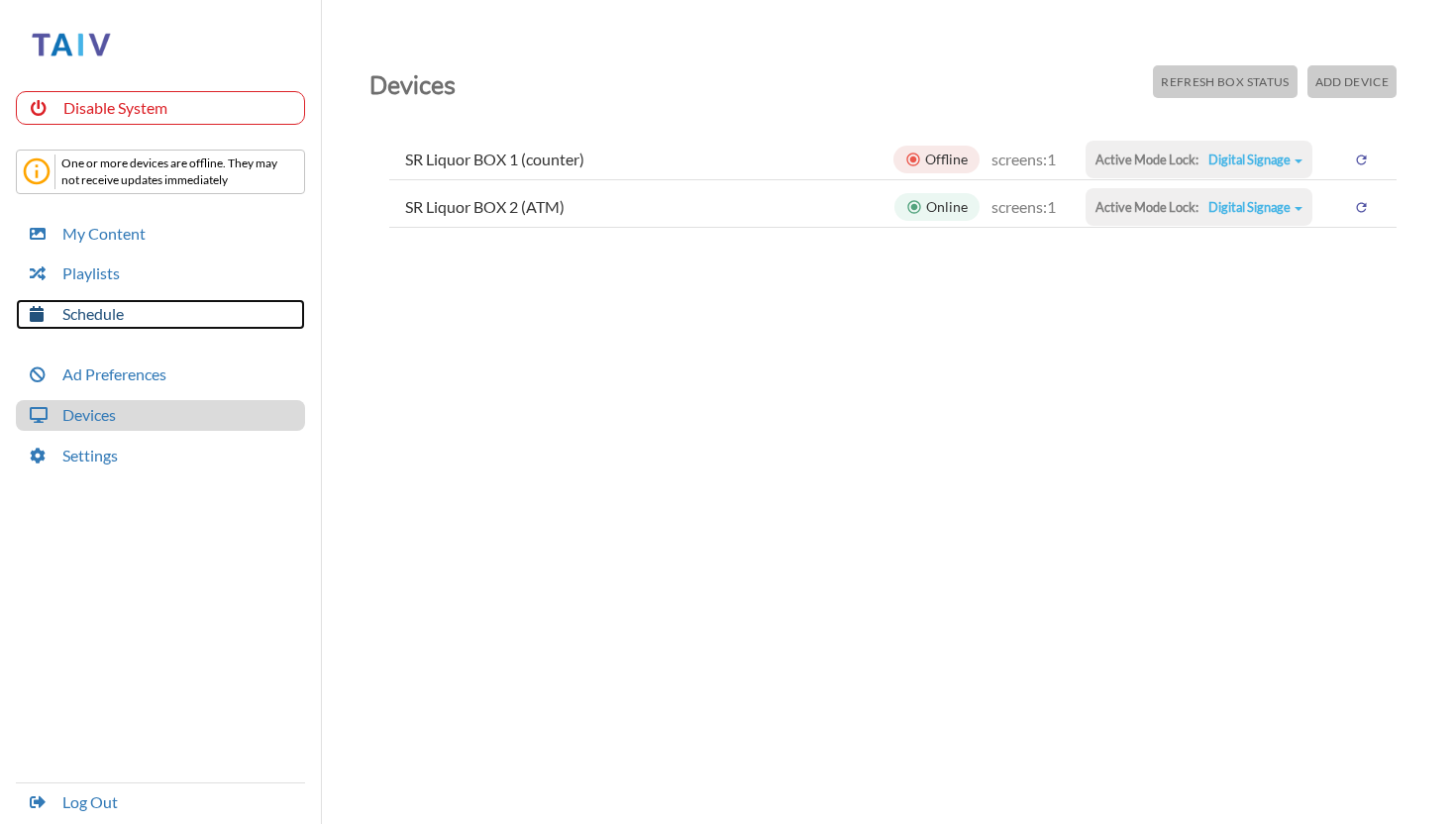 click on "Schedule" at bounding box center (160, 314) 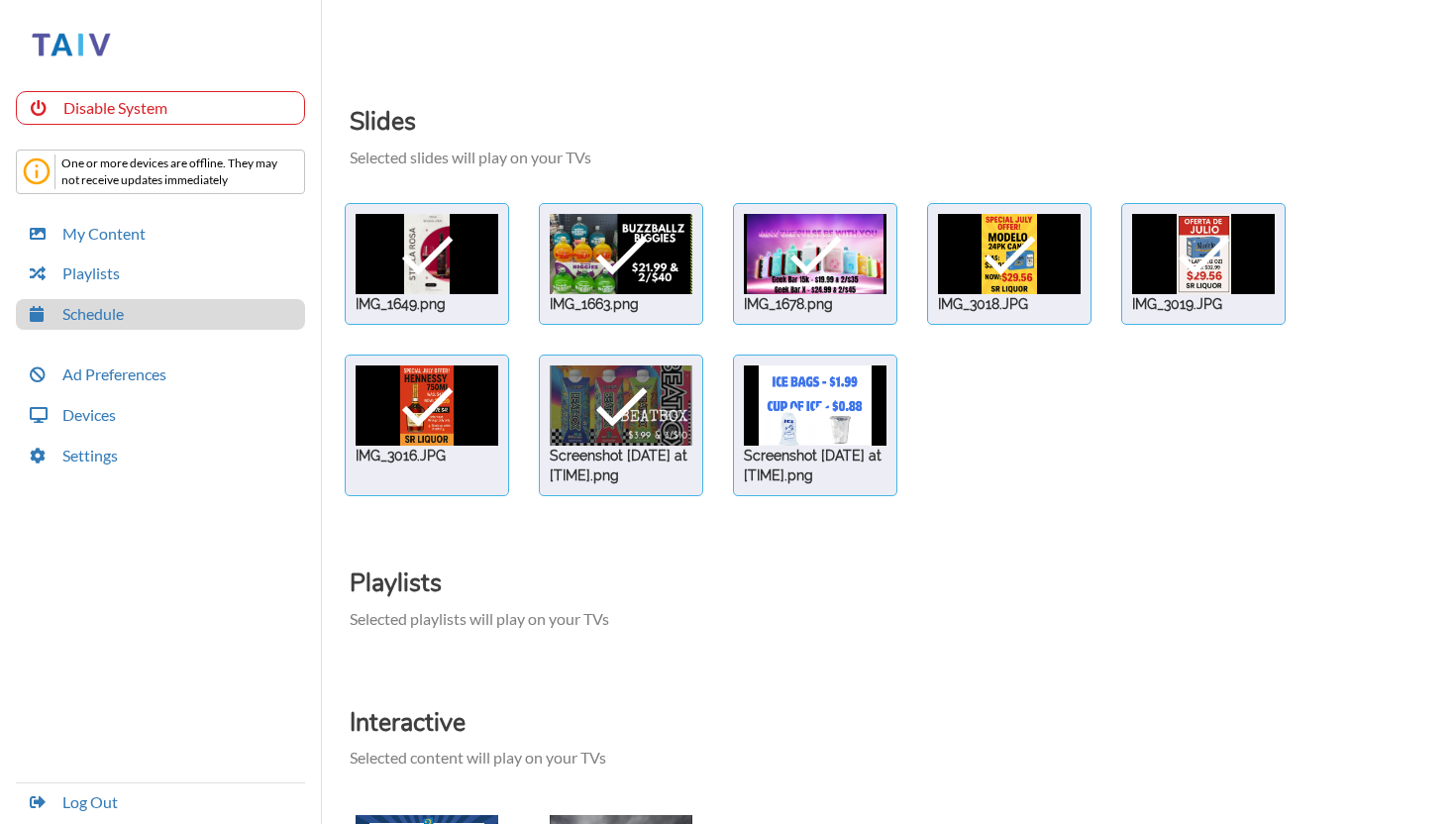 click at bounding box center (427, 254) 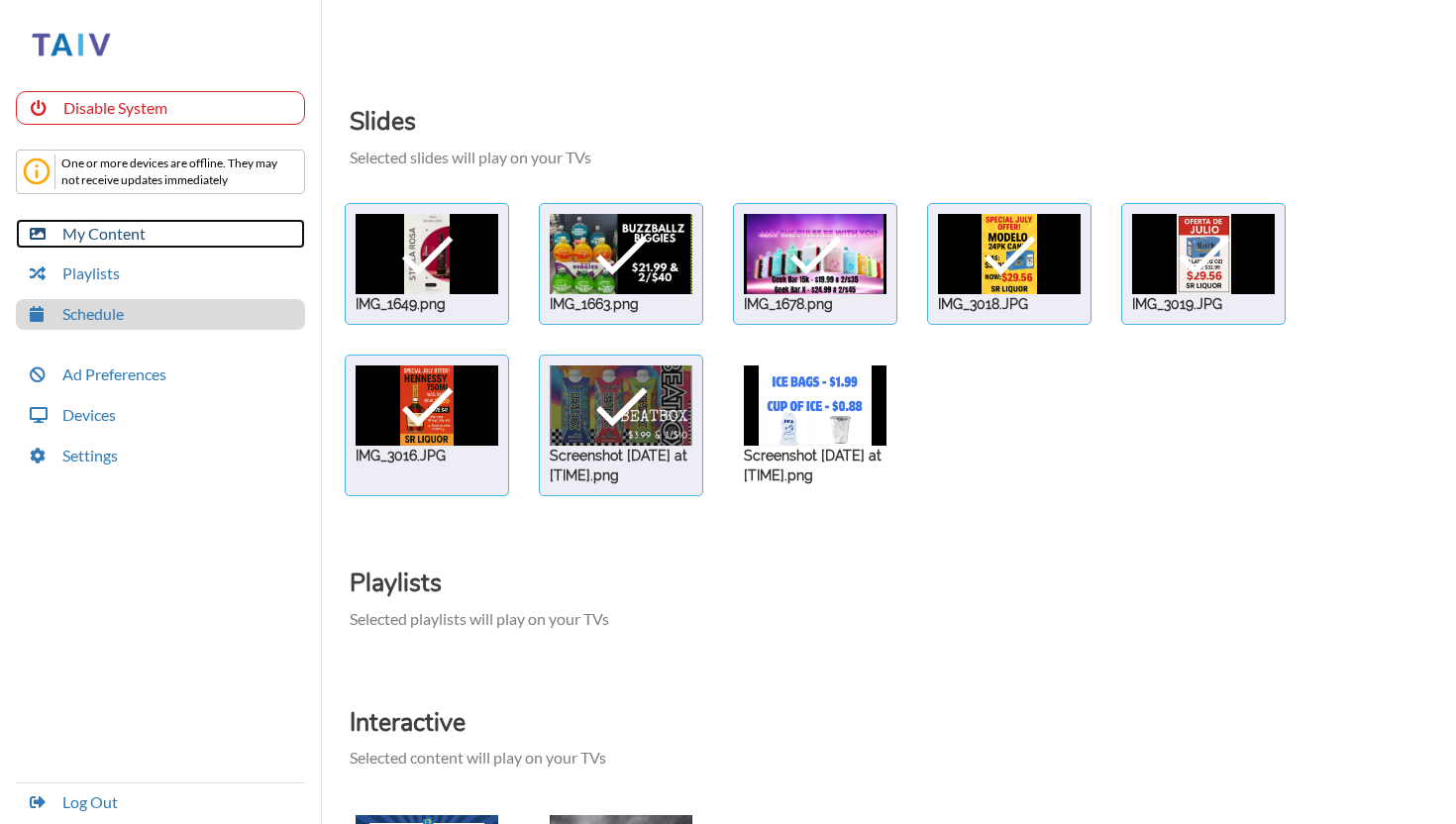 click on "My Content" at bounding box center (160, 234) 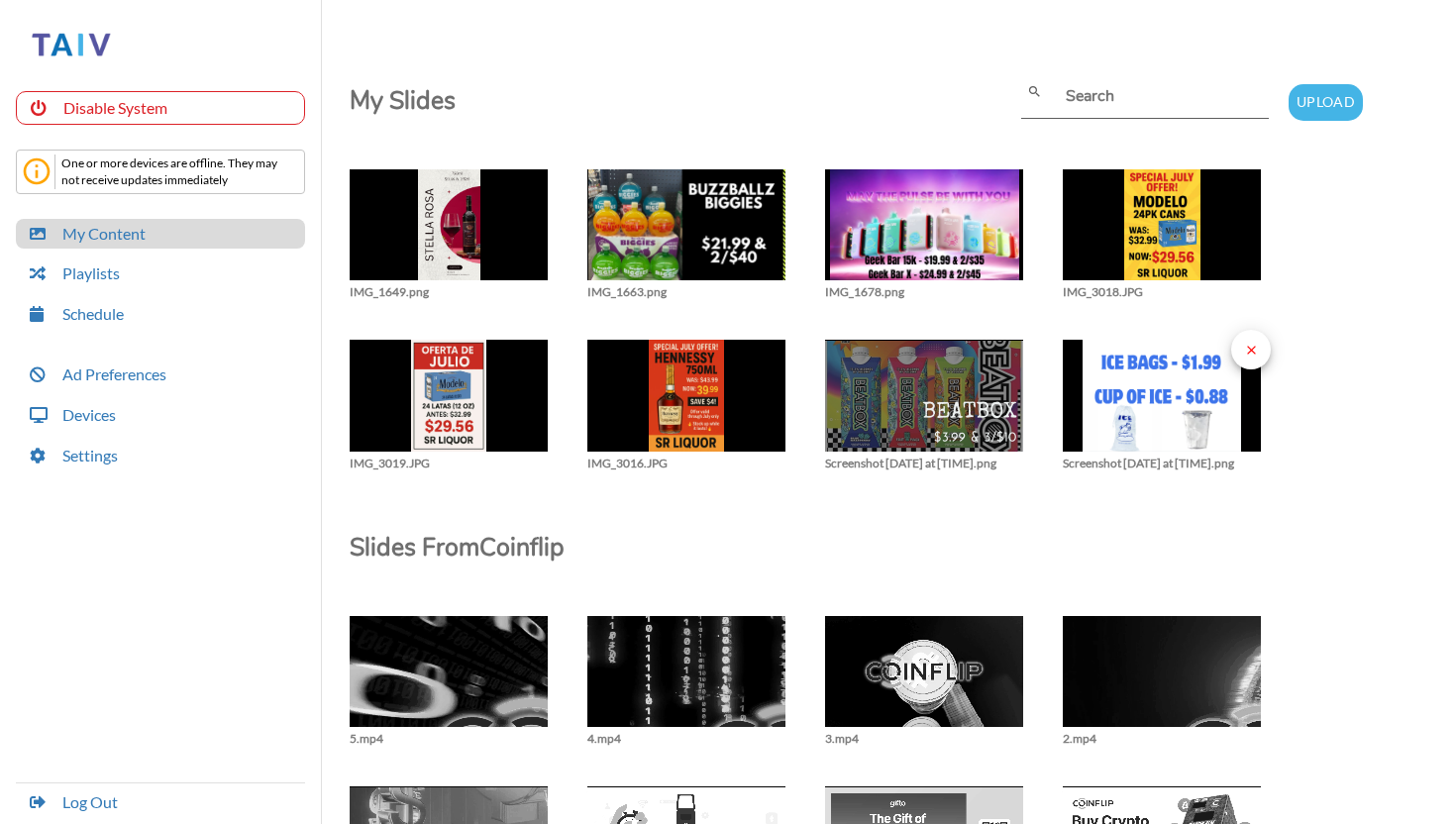 click on "close" at bounding box center [1251, 350] 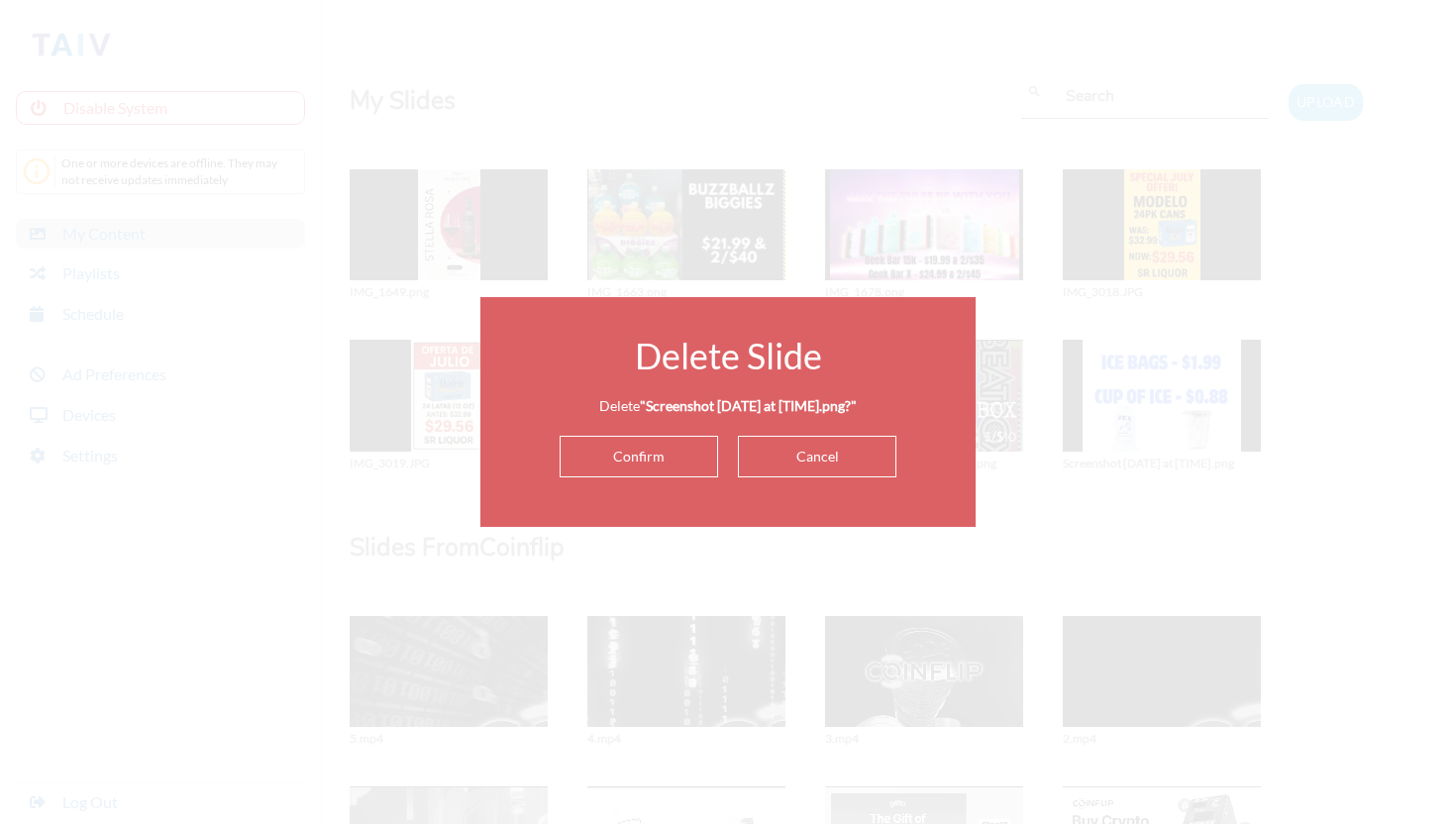 click on "Confirm" at bounding box center [639, 457] 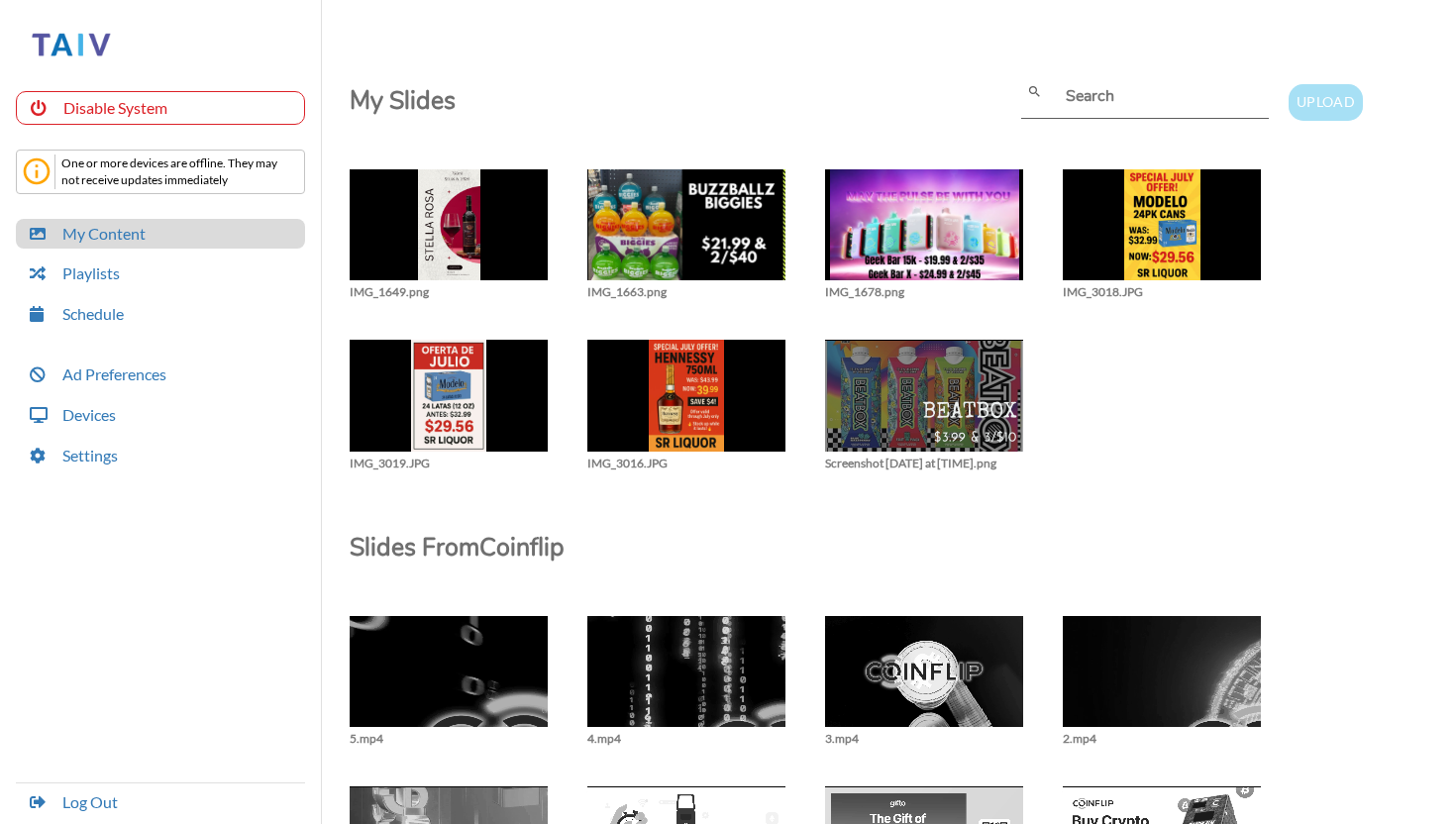 click on "Upload" at bounding box center [1325, 102] 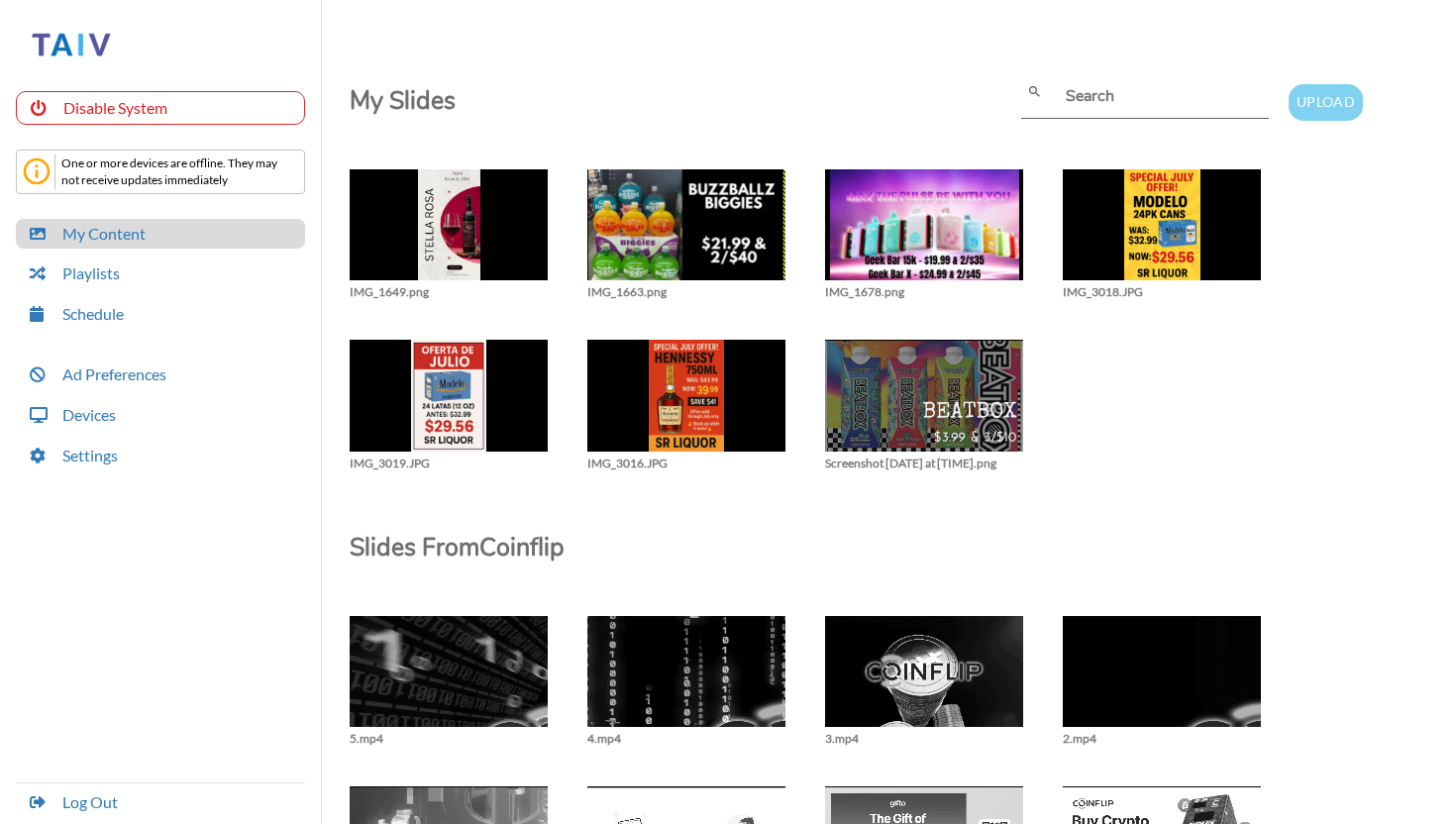 type on "C:\fakepath\Screenshot 2025-07-08 at 1.42.26 PM.png" 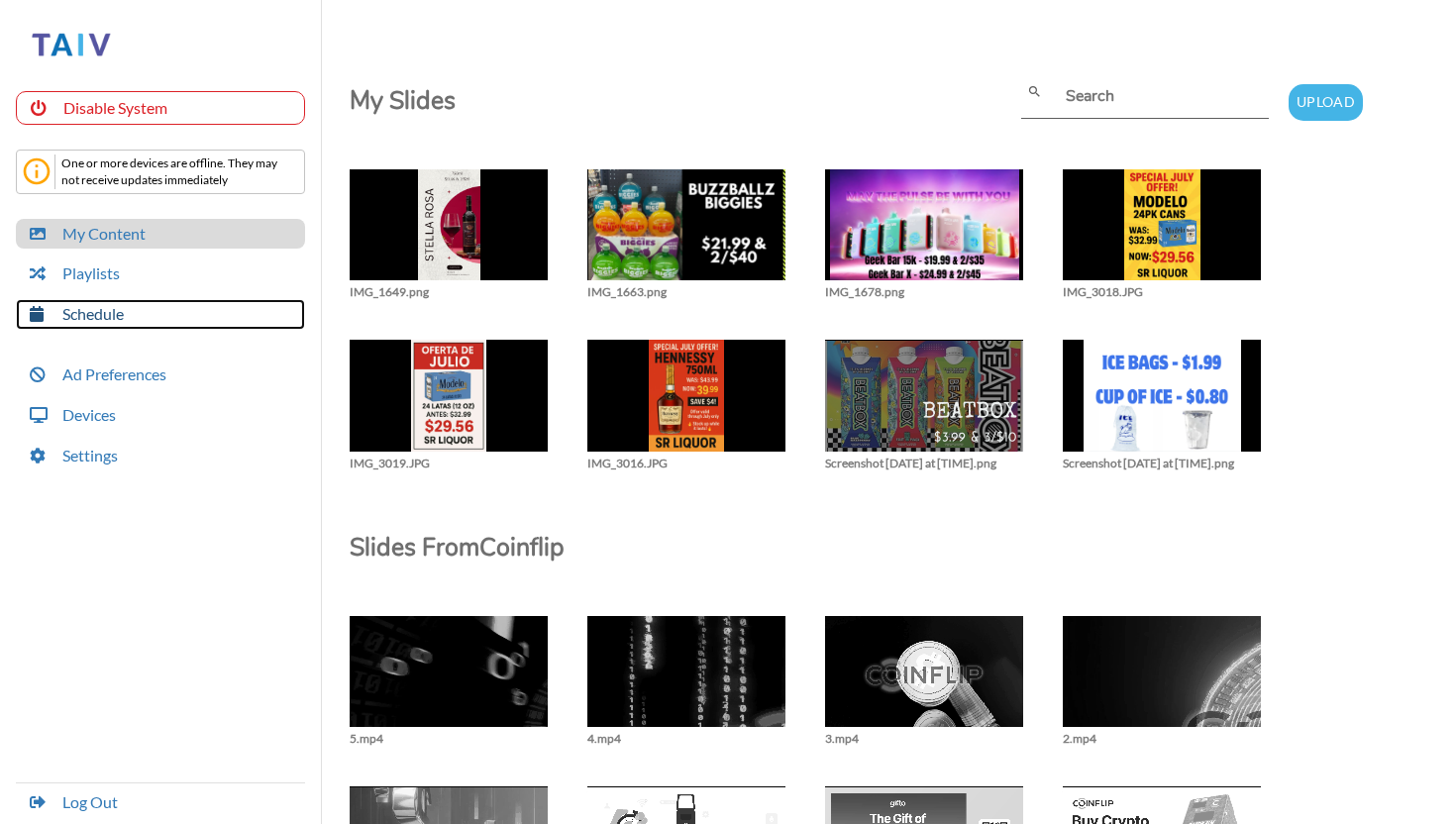 click on "Schedule" at bounding box center [160, 314] 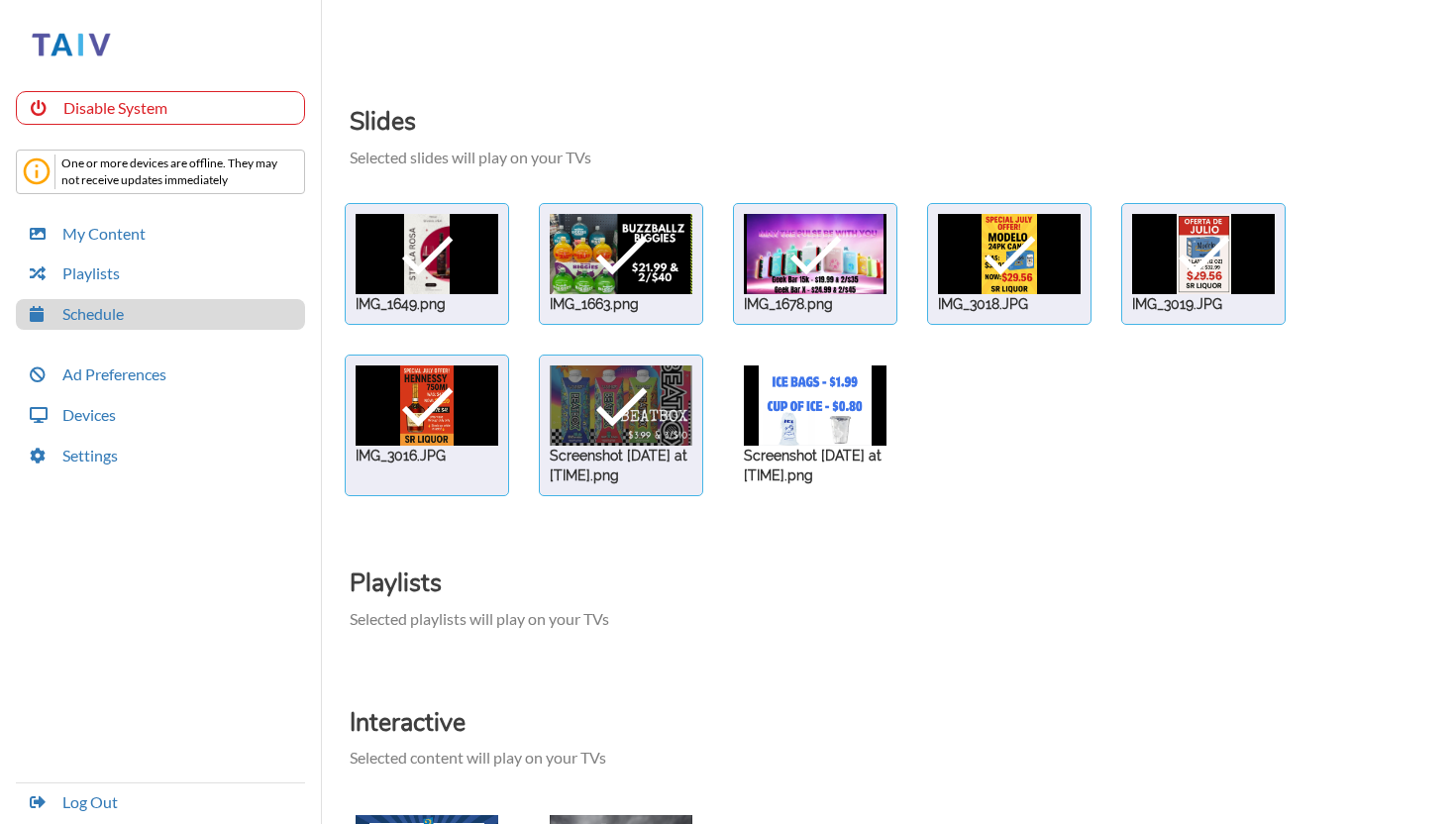 click at bounding box center (427, 254) 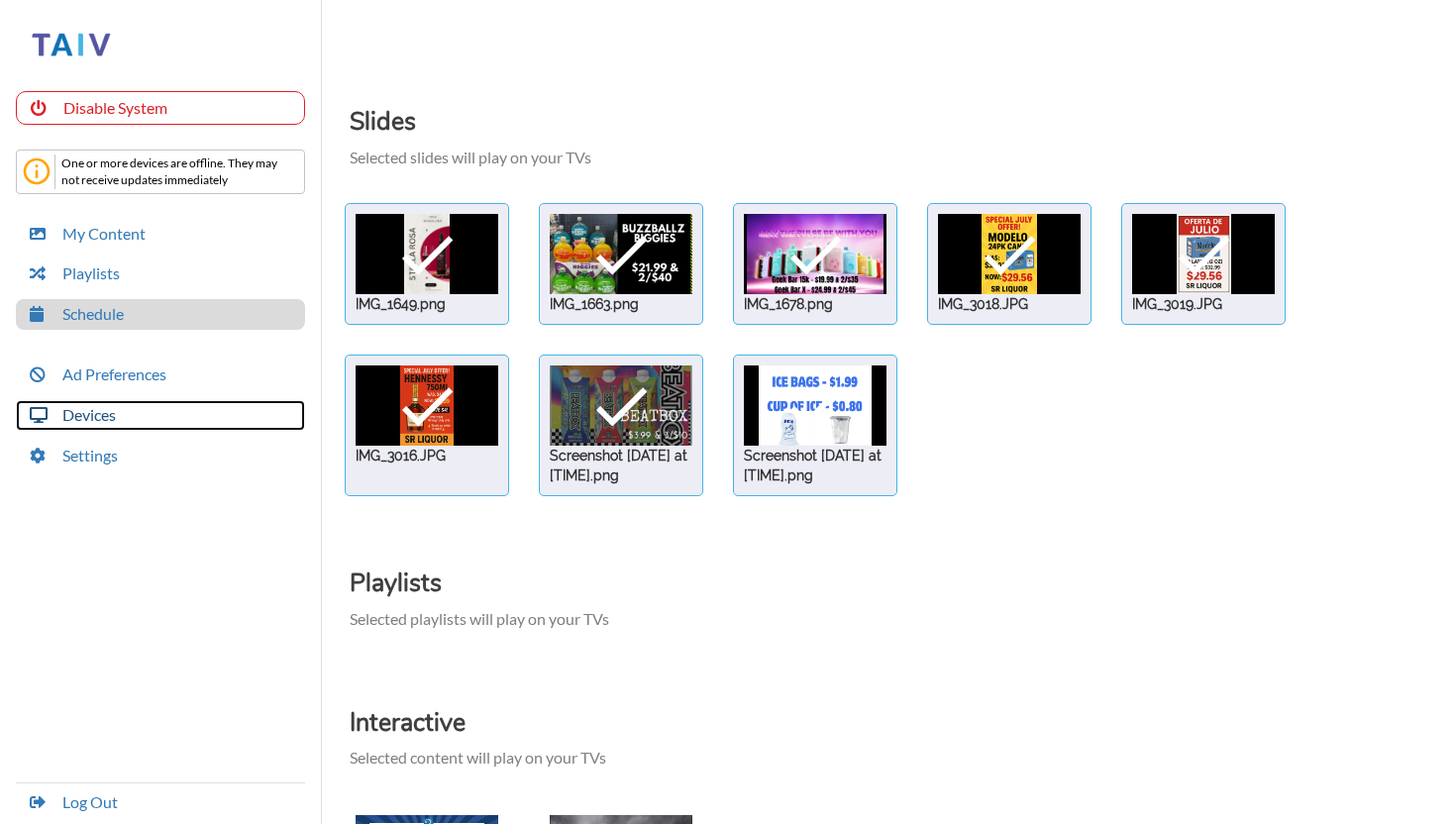 click on "Devices" at bounding box center [160, 415] 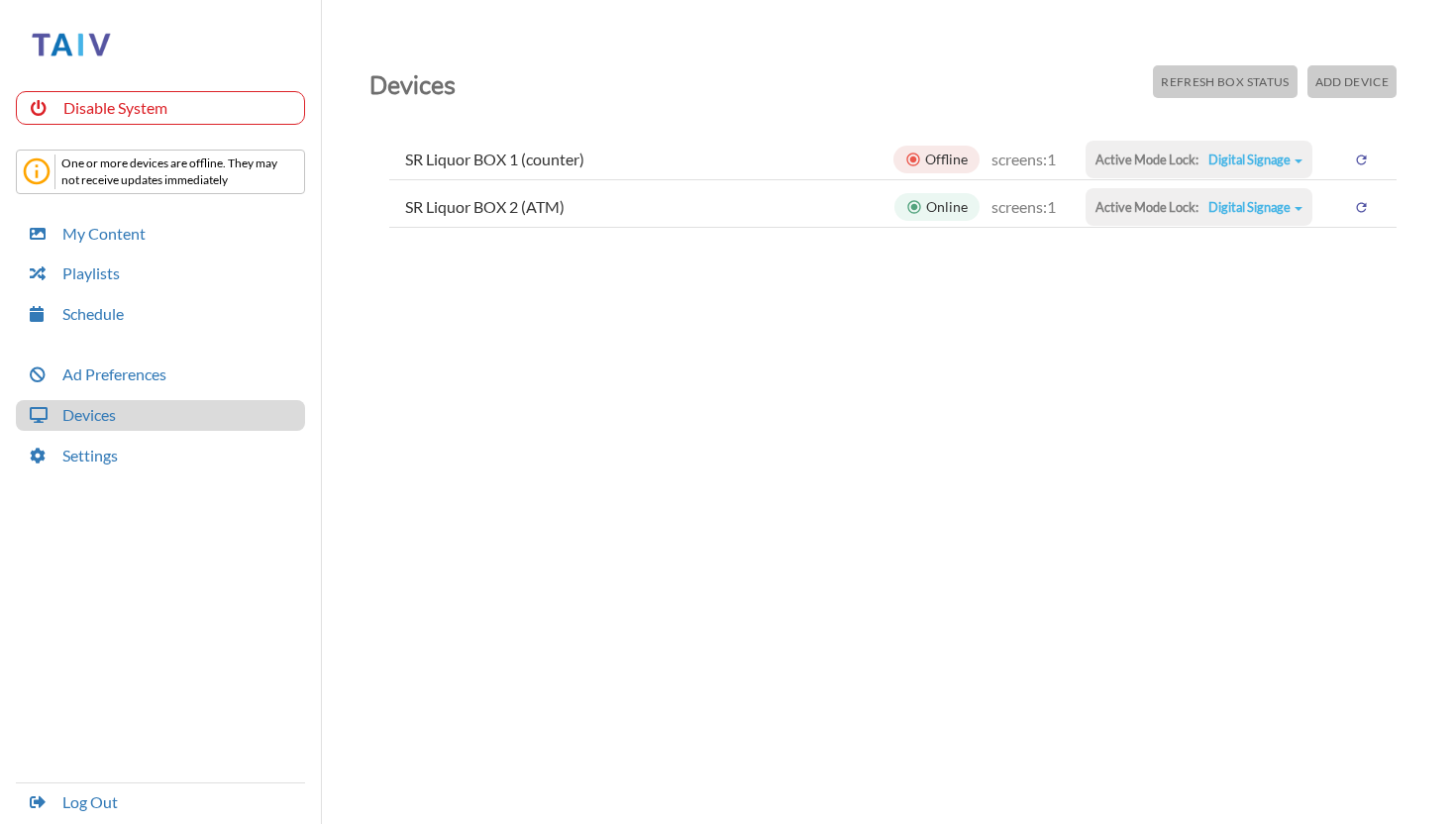 click on "SR Liquor BOX 1 (counter) Offline screens:  1 Active Mode Lock:  Digital Signage   Default Digital Signage" at bounding box center (892, 159) 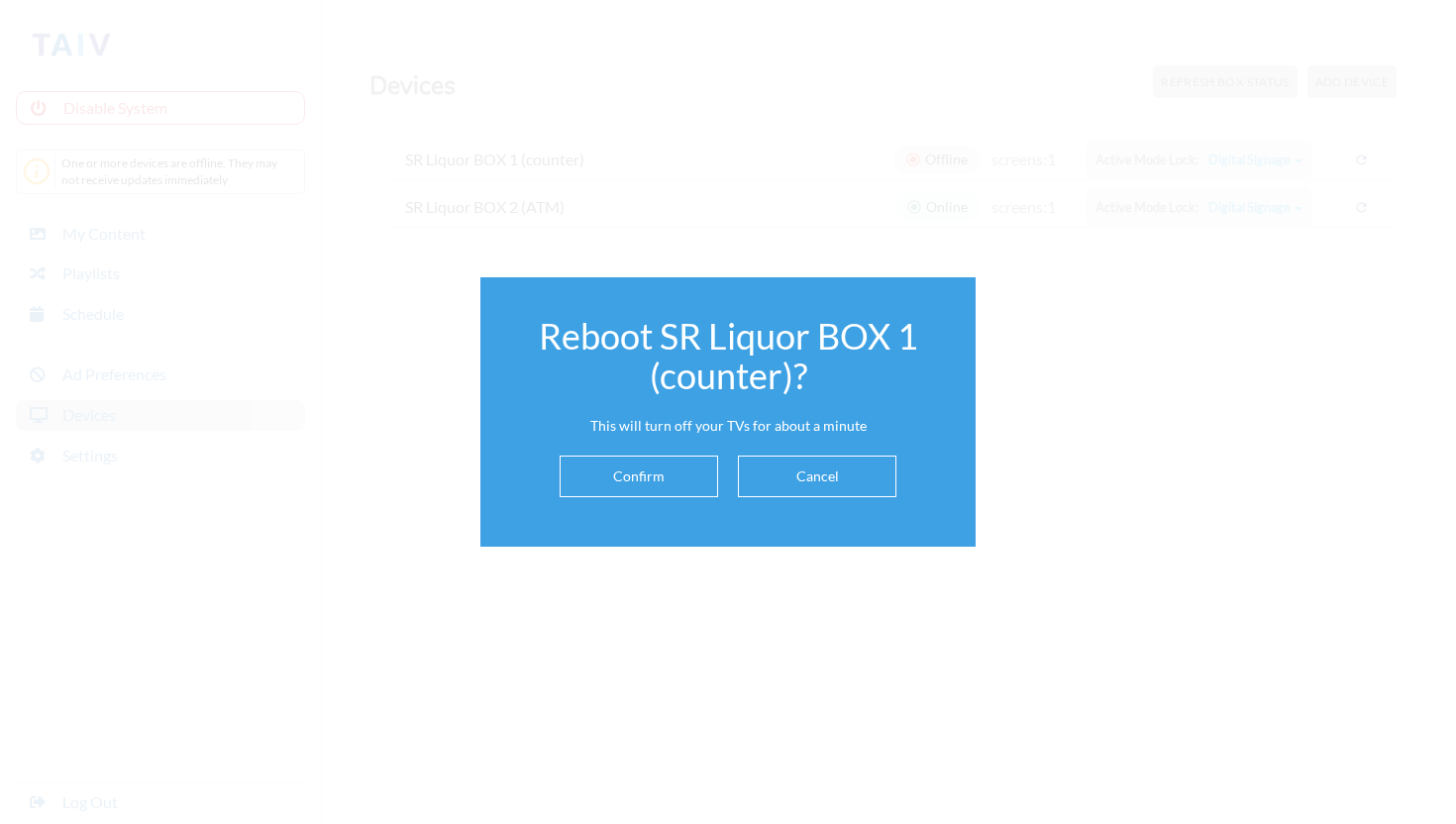 click on "Confirm" at bounding box center [639, 476] 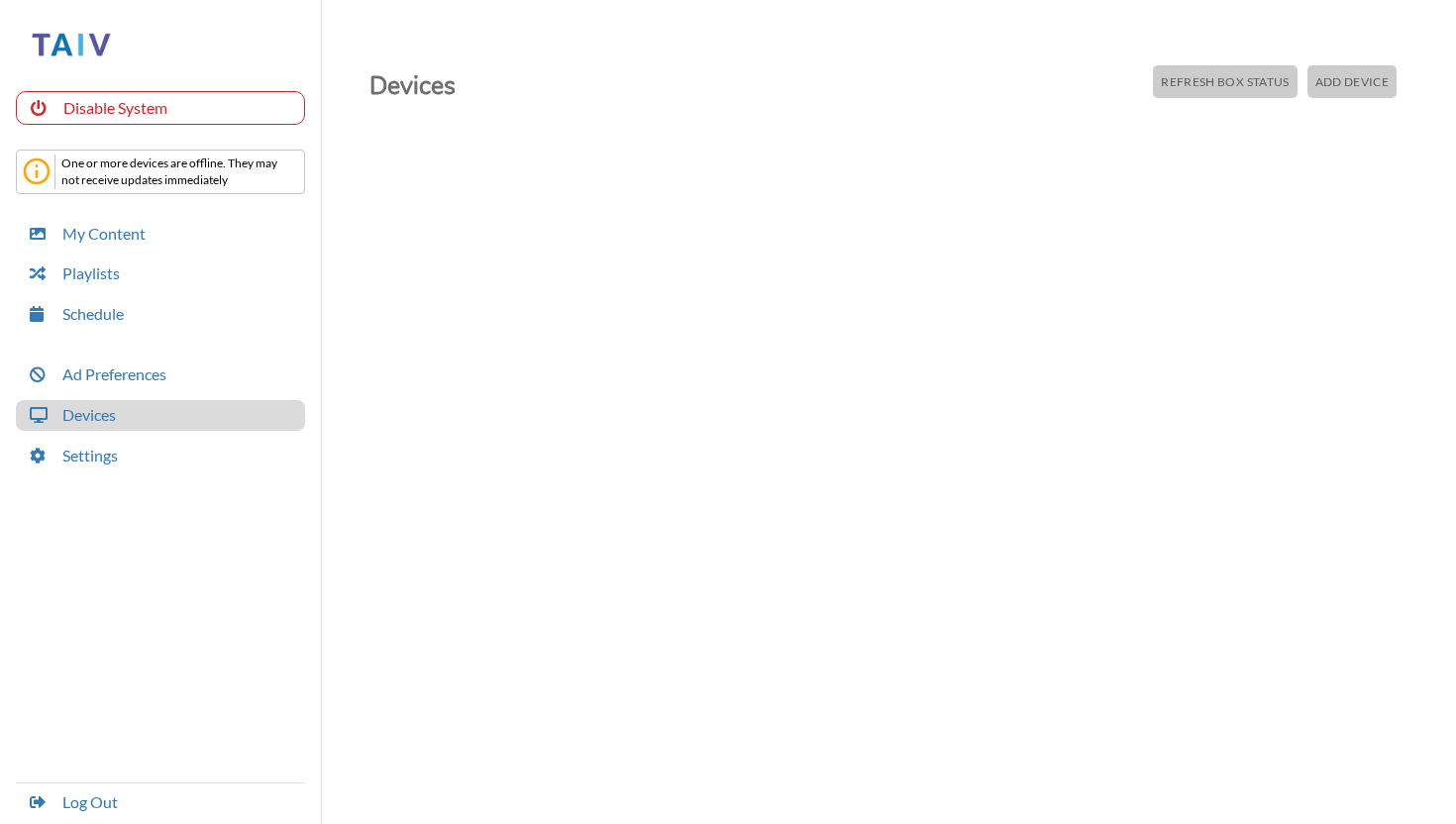 scroll, scrollTop: 0, scrollLeft: 0, axis: both 